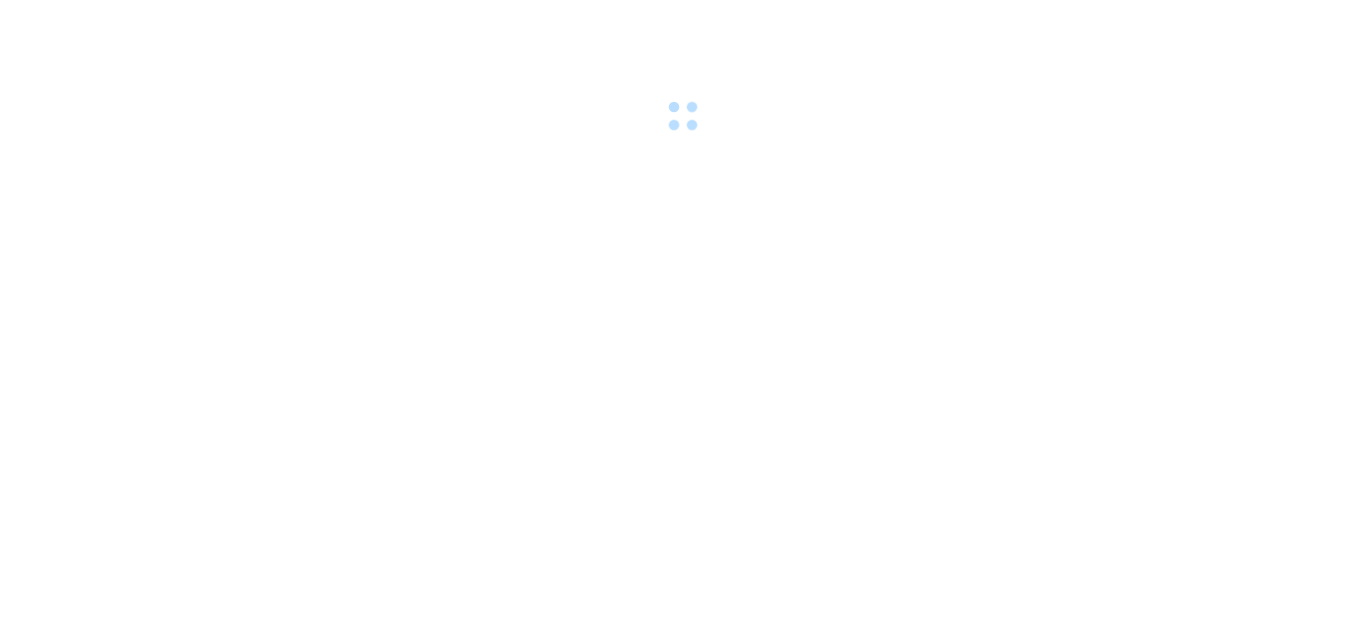 scroll, scrollTop: 0, scrollLeft: 0, axis: both 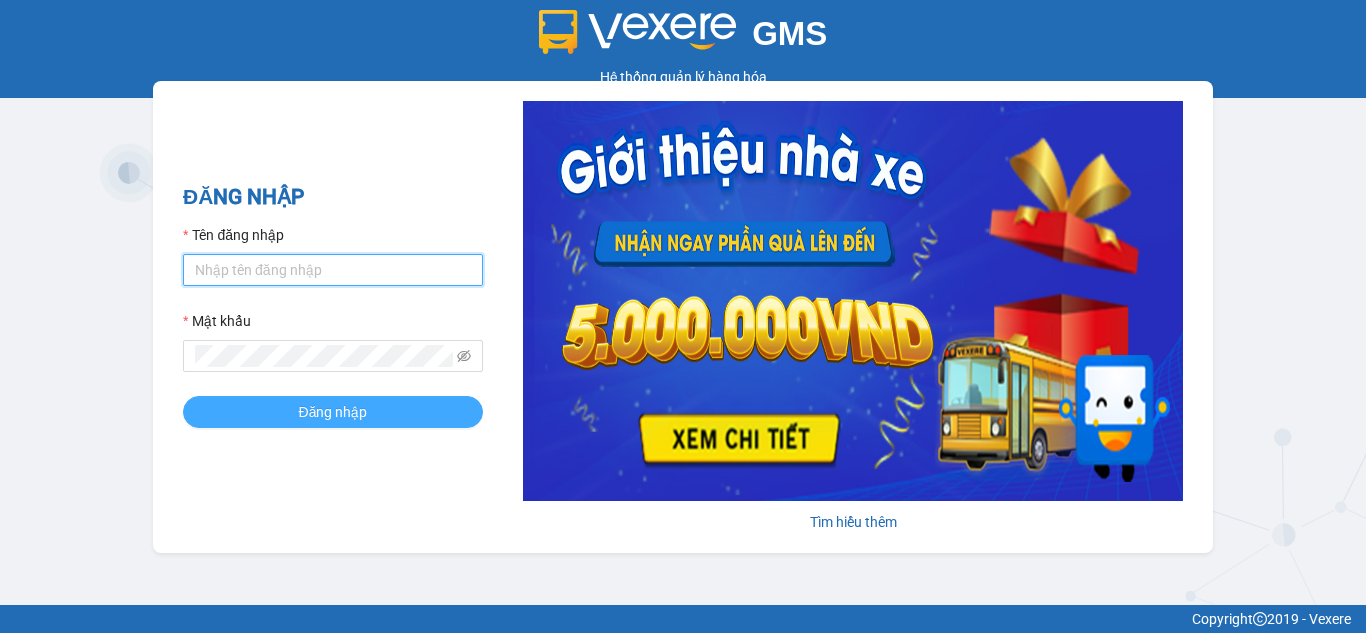 type on "[EMAIL]" 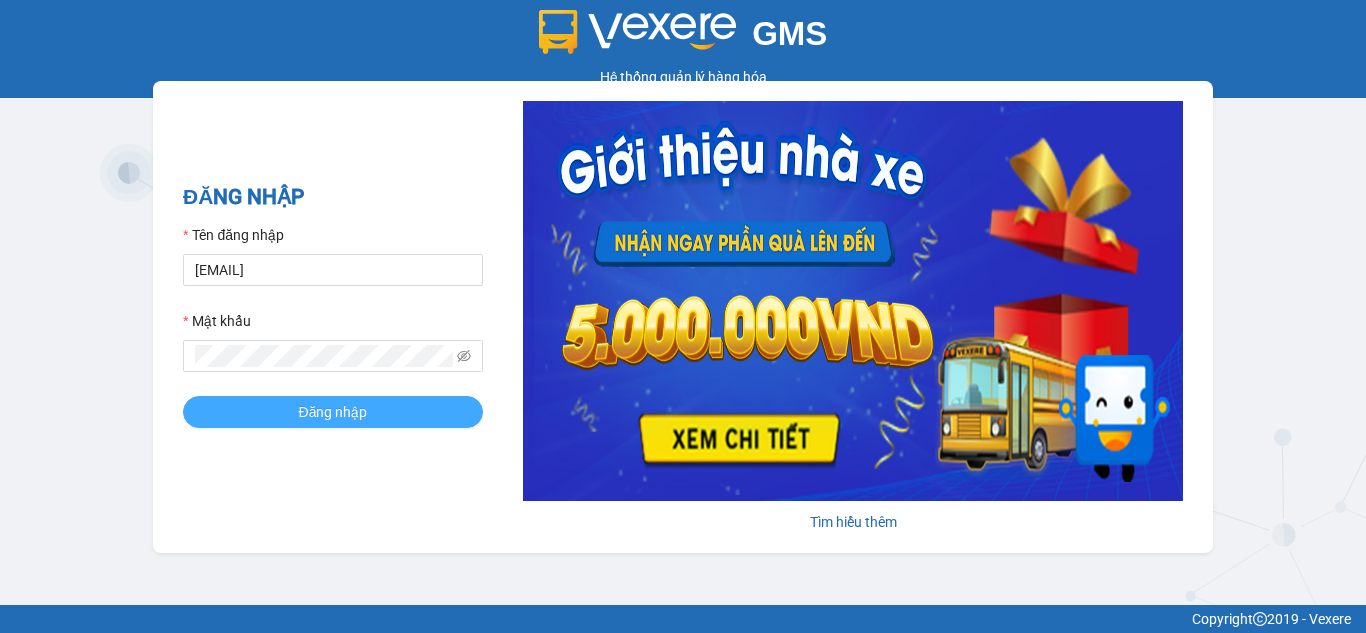 click on "Đăng nhập" at bounding box center (333, 412) 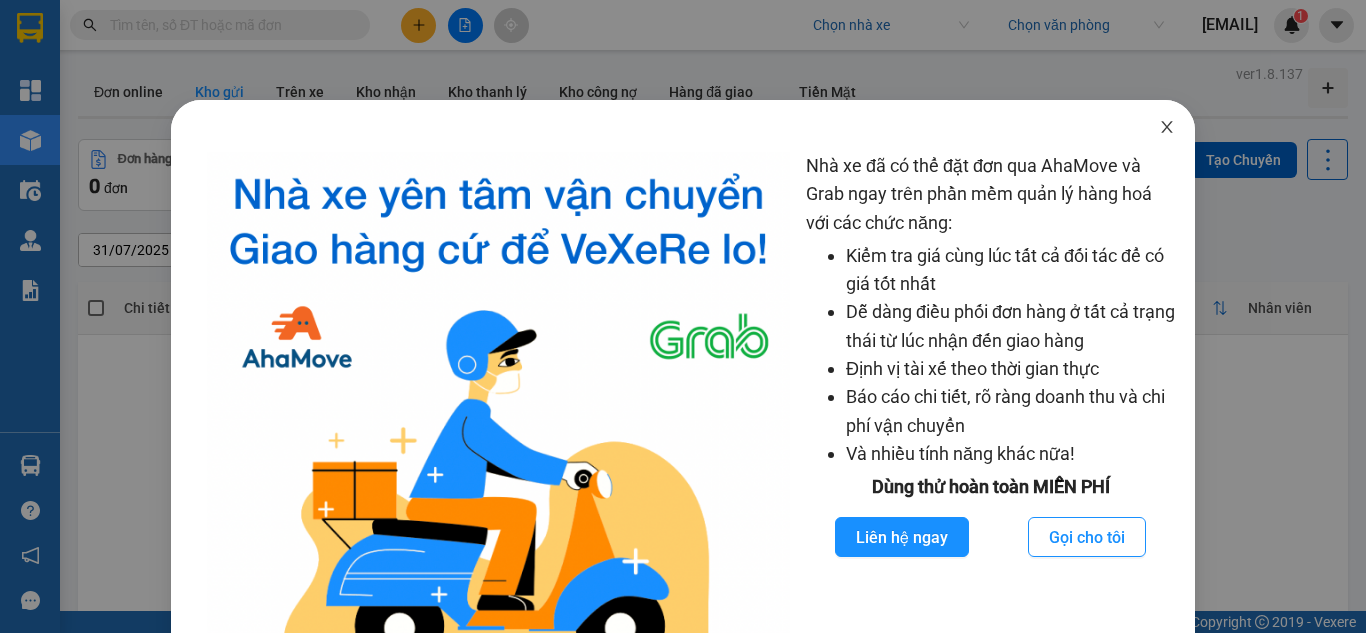 click 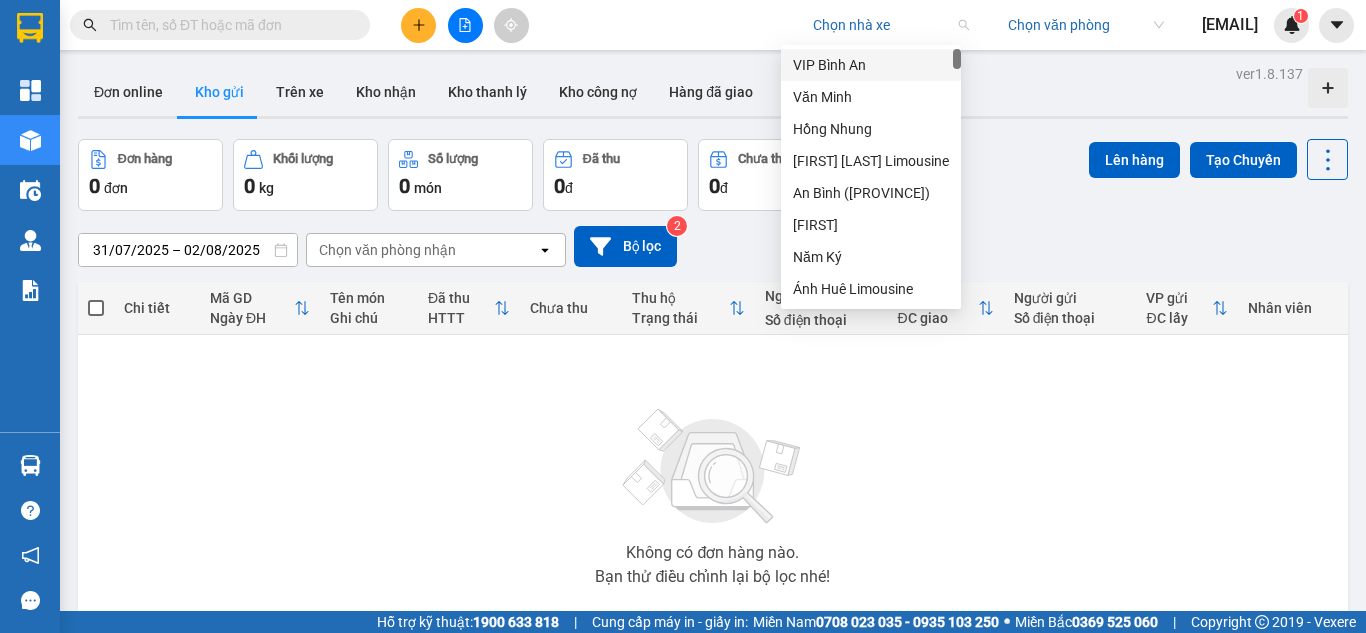 click at bounding box center [884, 25] 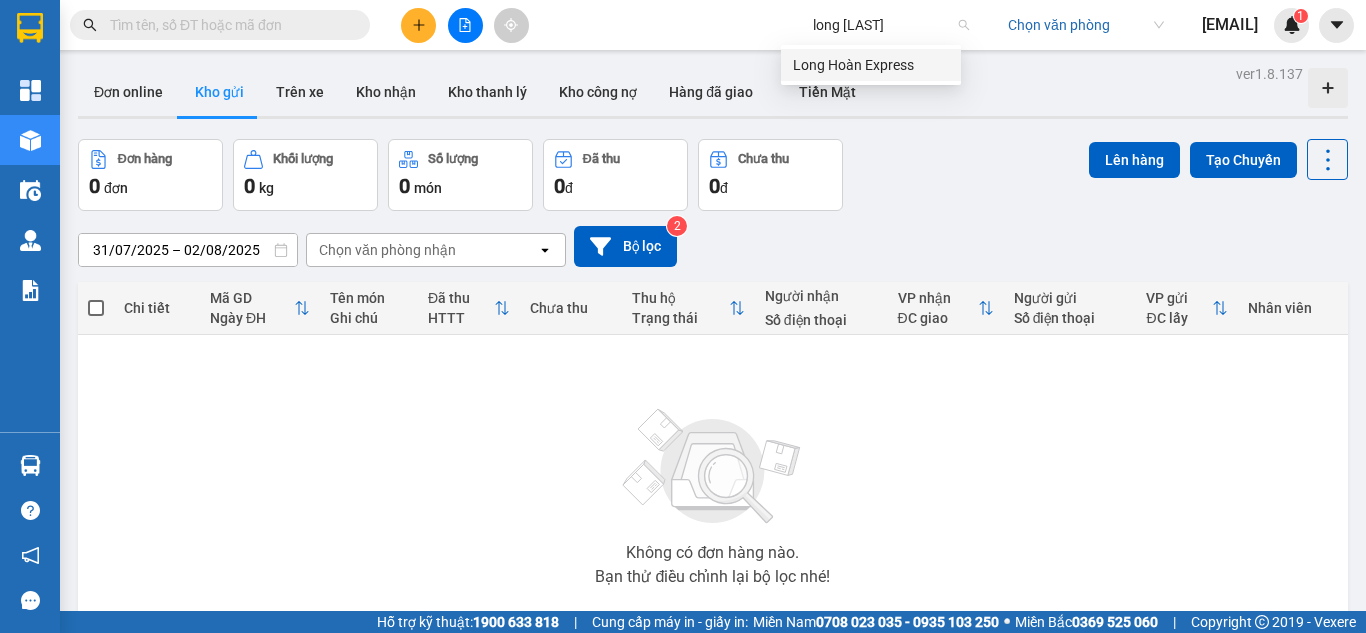 type on "long hoàn" 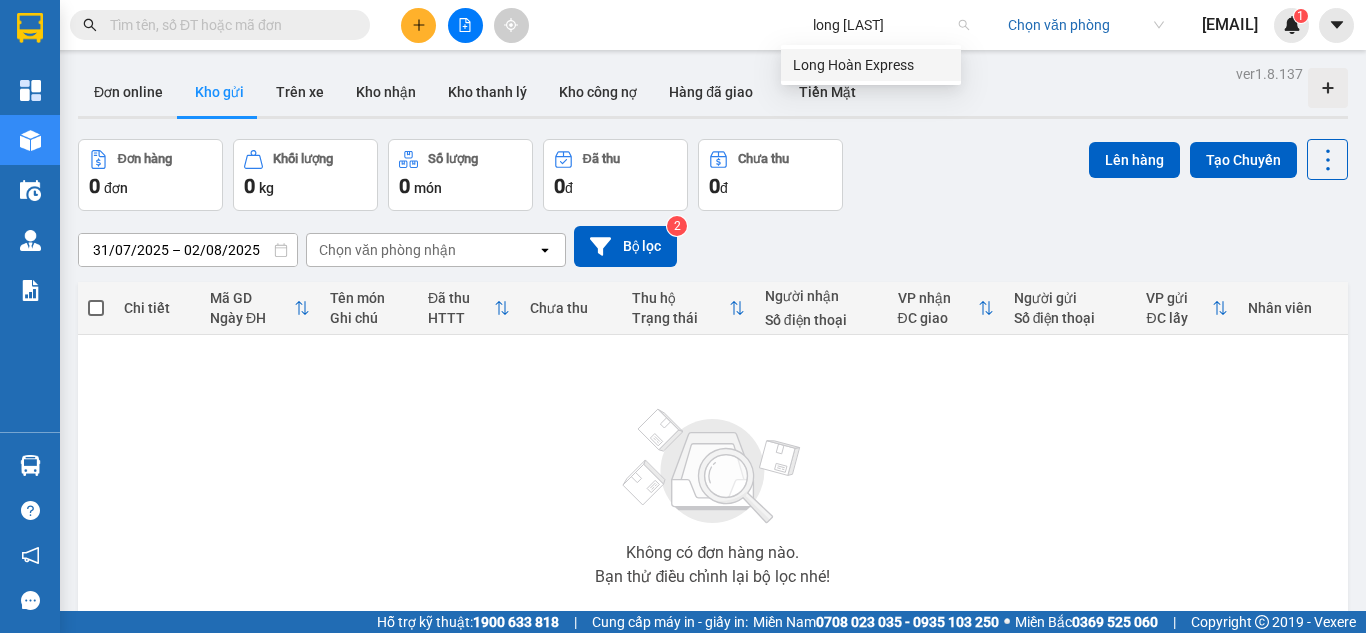type 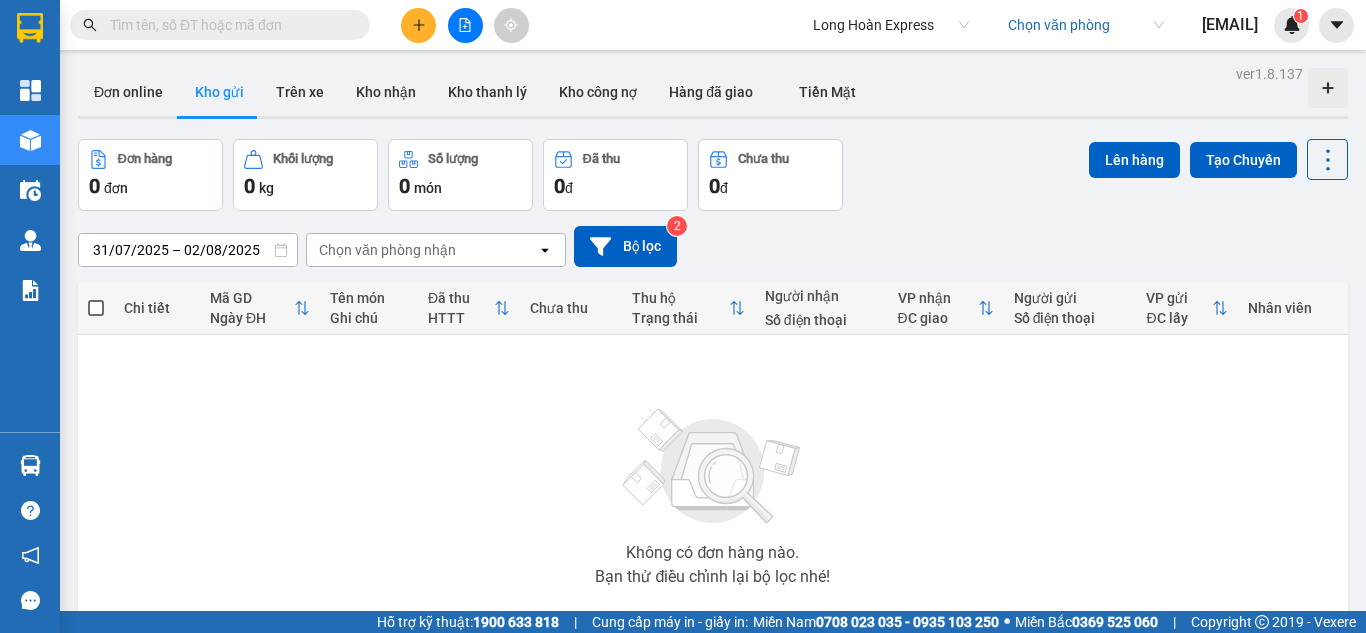 click on "Kết quả tìm kiếm ( 0 )  Bộ lọc  No Data Long Hoàn Express Chọn văn phòng duybui.vxr 1" at bounding box center [683, 25] 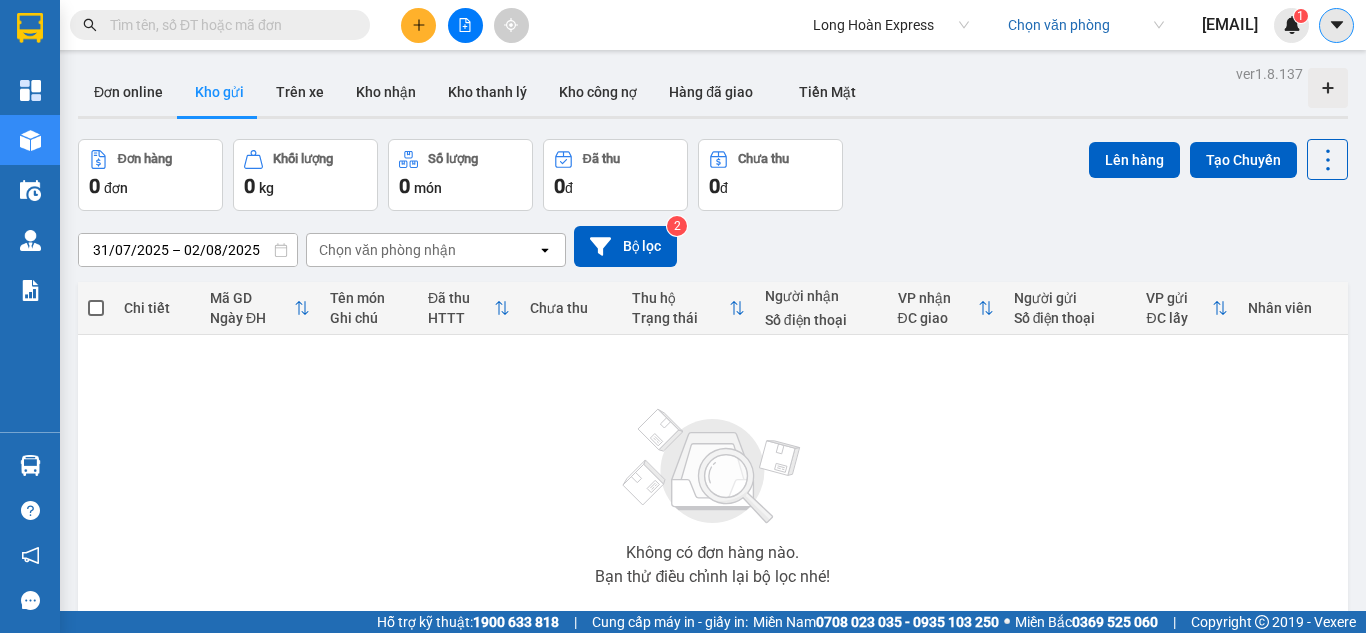 click 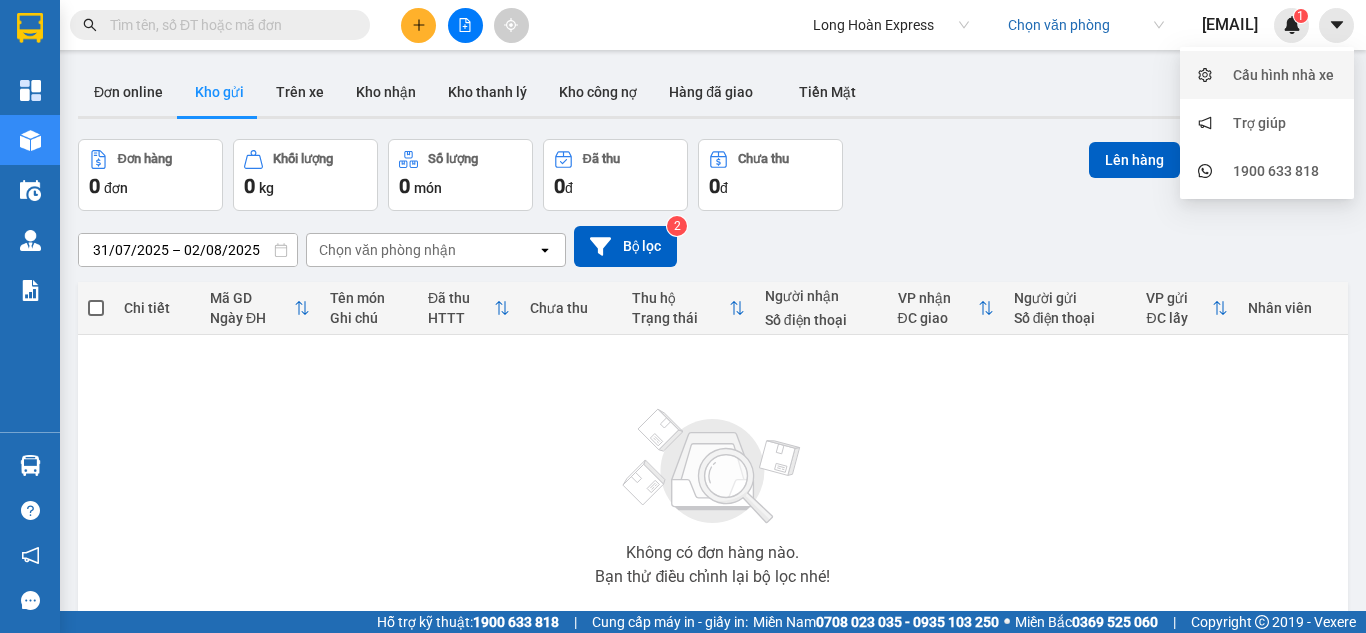click on "Cấu hình nhà xe" at bounding box center [1283, 75] 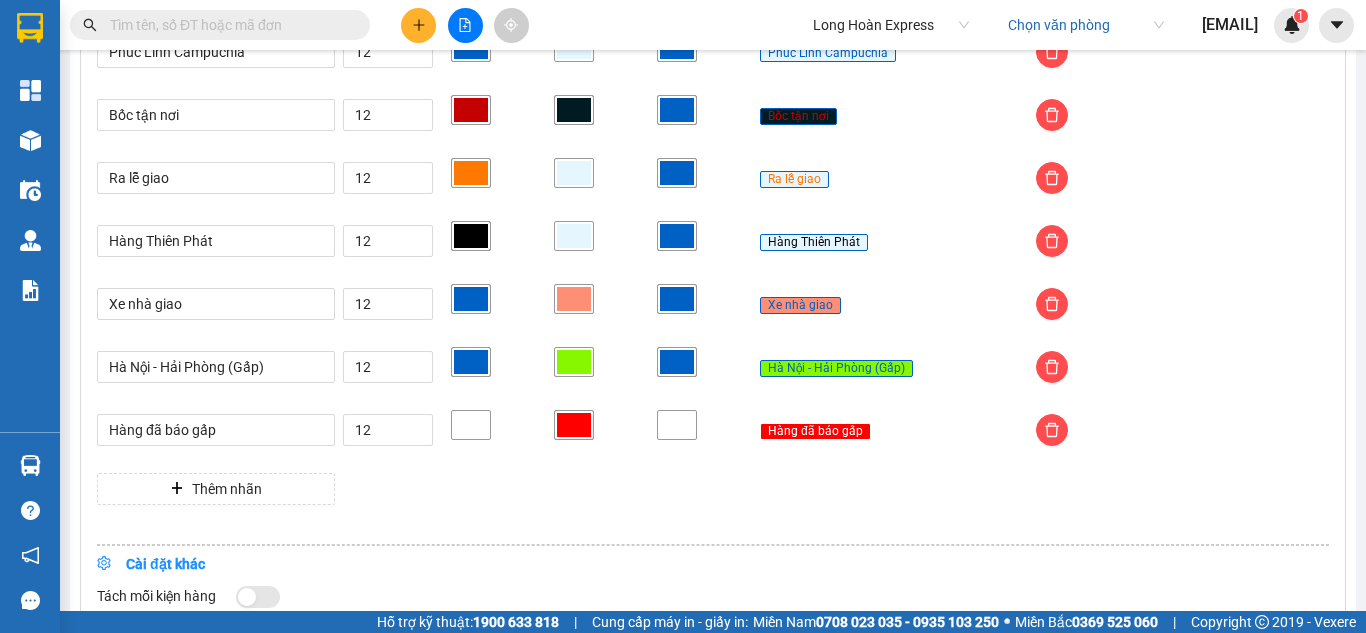 scroll, scrollTop: 4063, scrollLeft: 0, axis: vertical 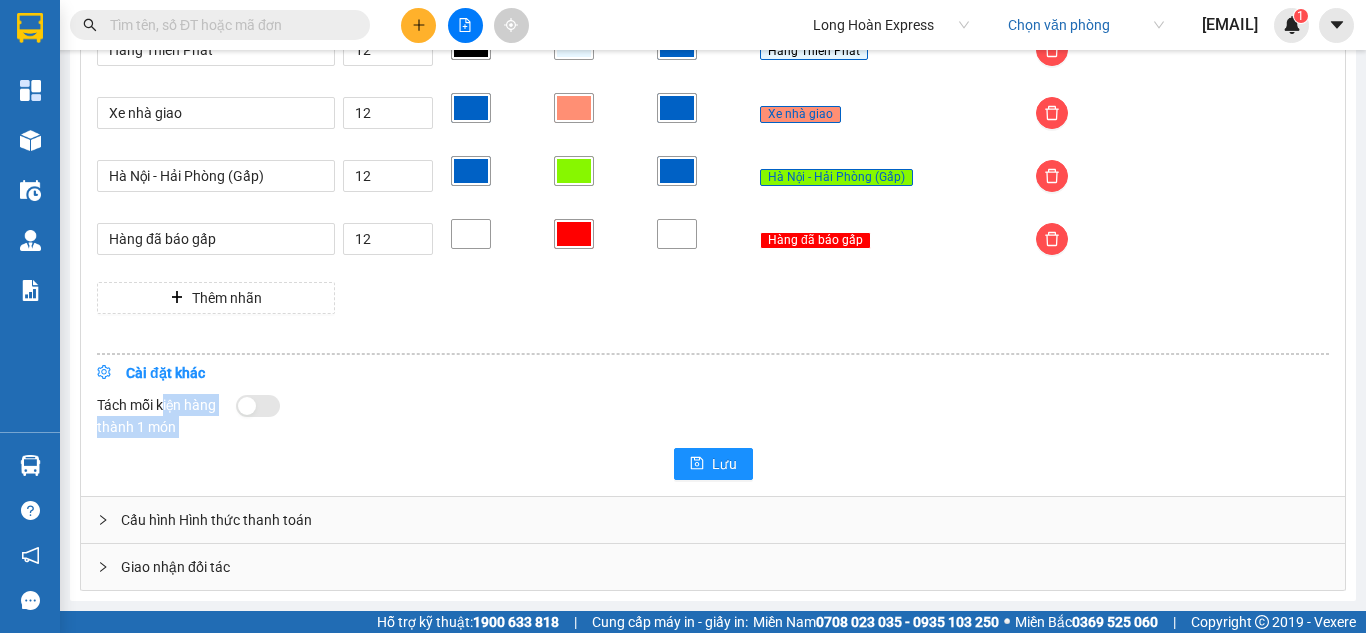 click on "Tách mỗi kiện hàng thành 1 món" at bounding box center [225, 416] 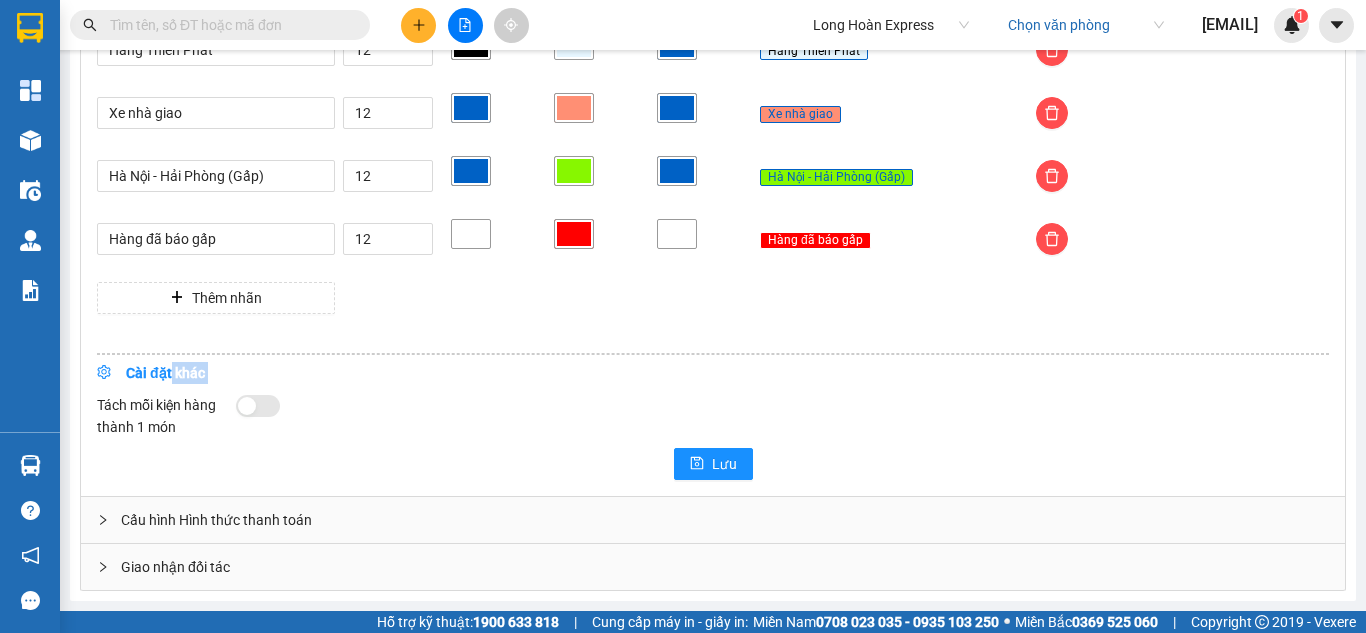 drag, startPoint x: 178, startPoint y: 387, endPoint x: 169, endPoint y: 376, distance: 14.21267 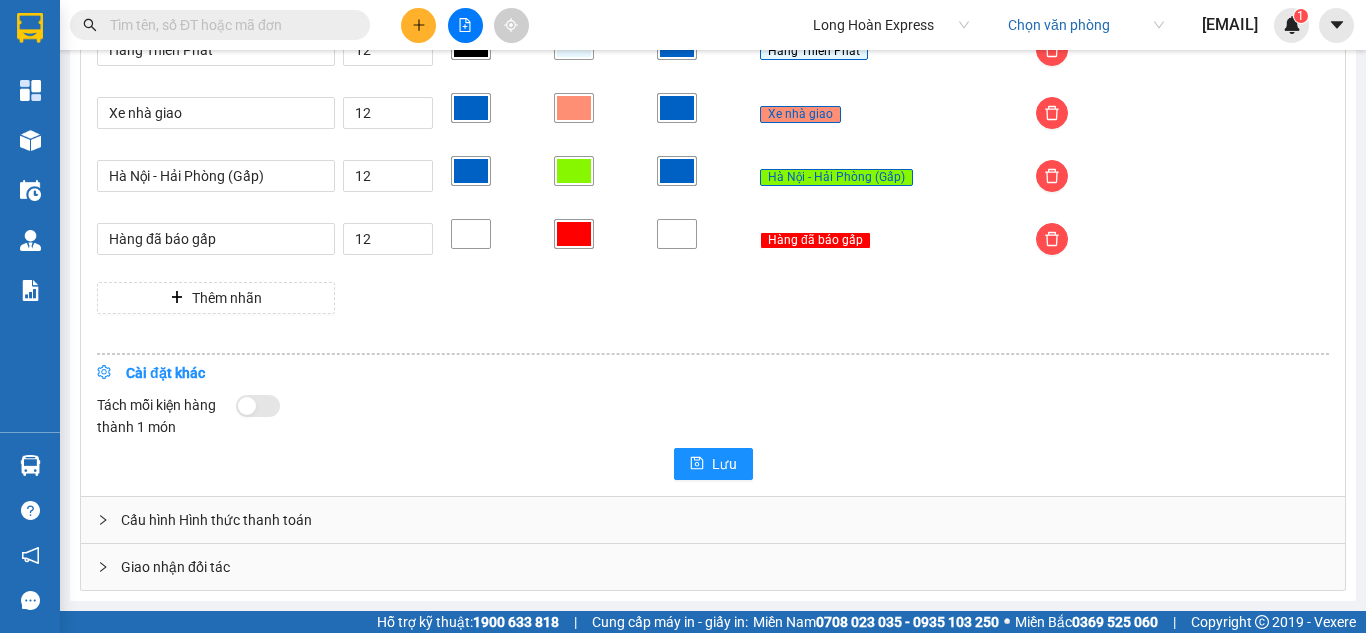 click on "[EMAIL]" at bounding box center [1230, 24] 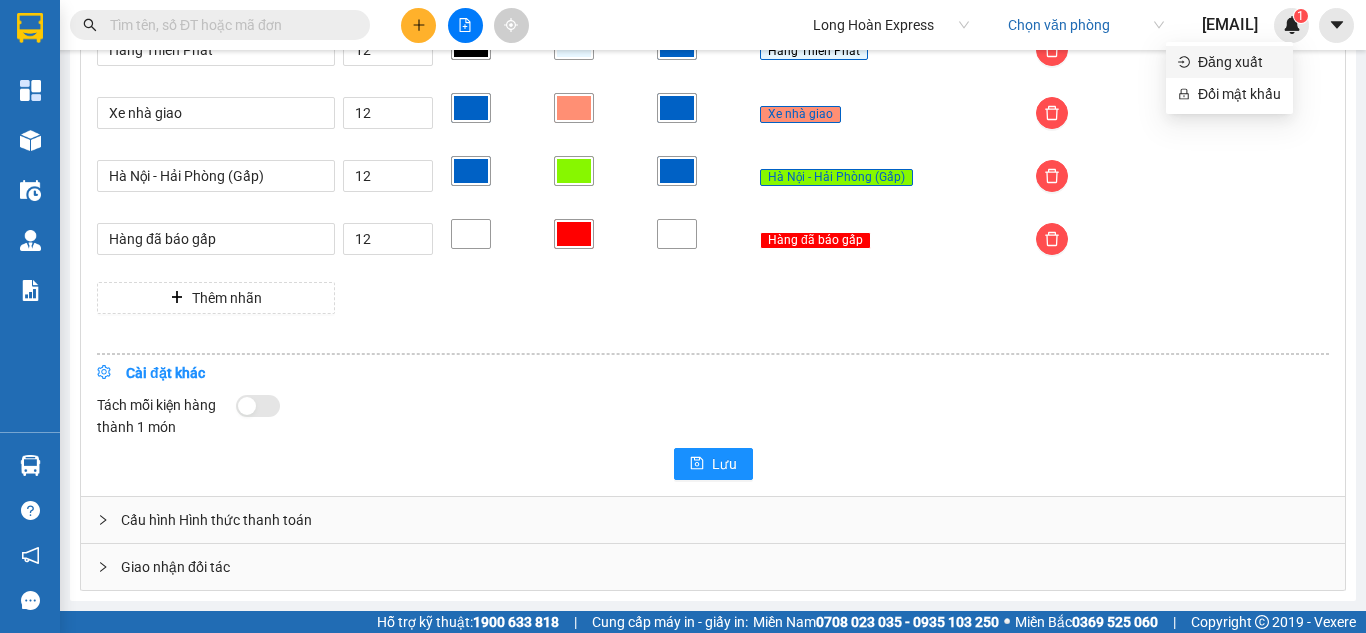 click on "Đăng xuất" at bounding box center [1239, 62] 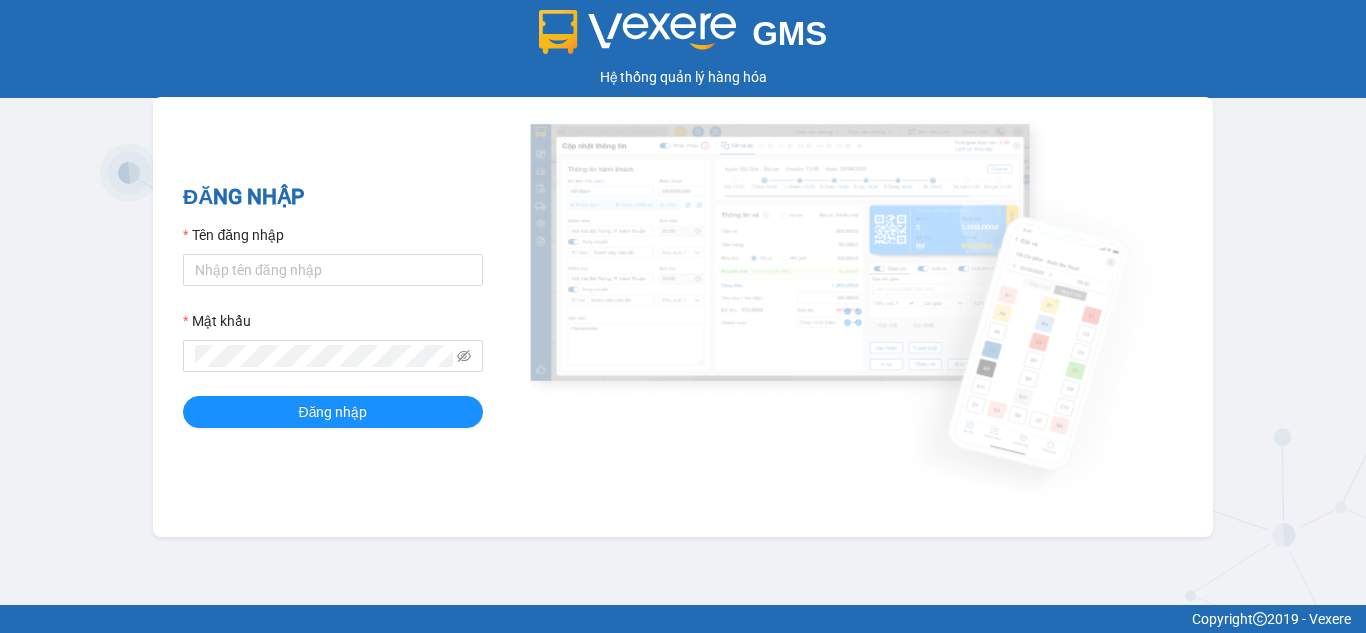 scroll, scrollTop: 0, scrollLeft: 0, axis: both 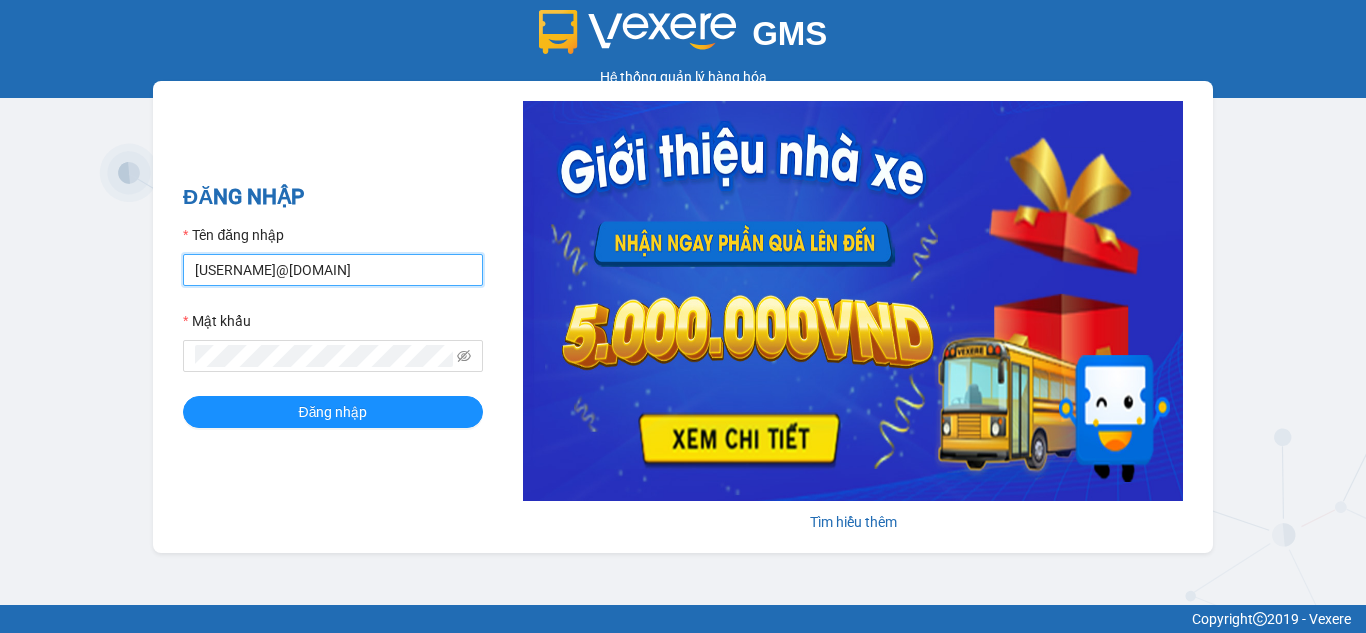 click on "[EMAIL]" at bounding box center (333, 270) 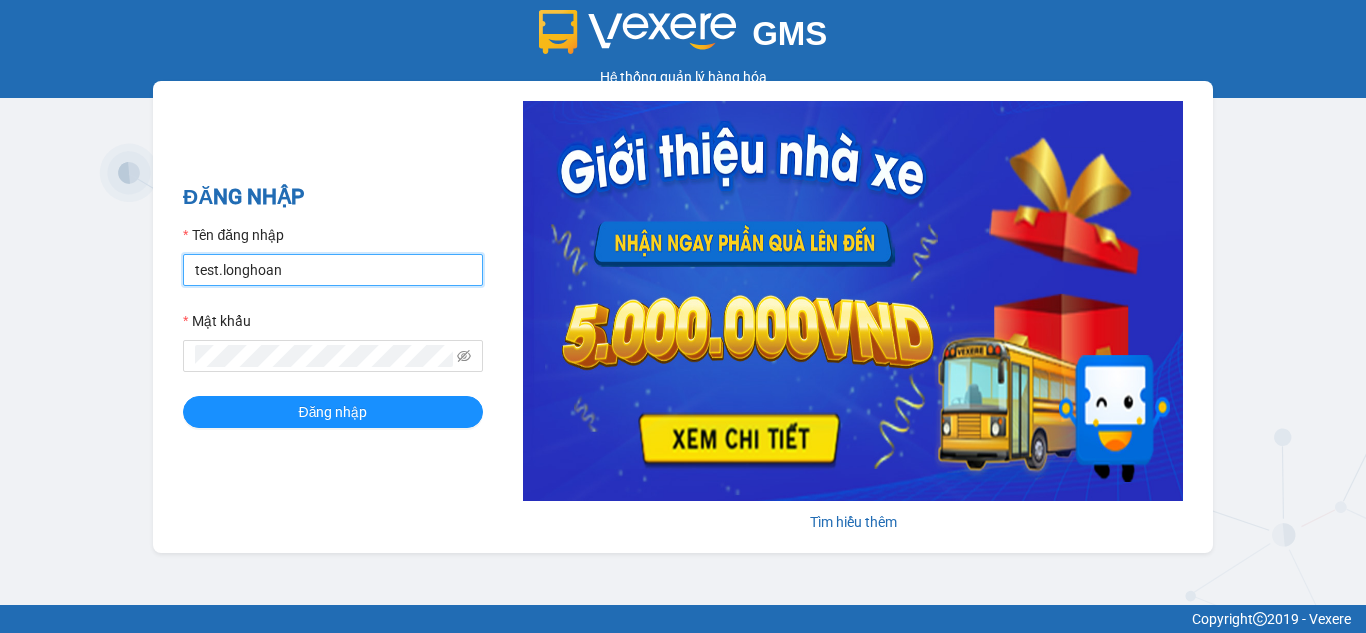 type on "[EMAIL]" 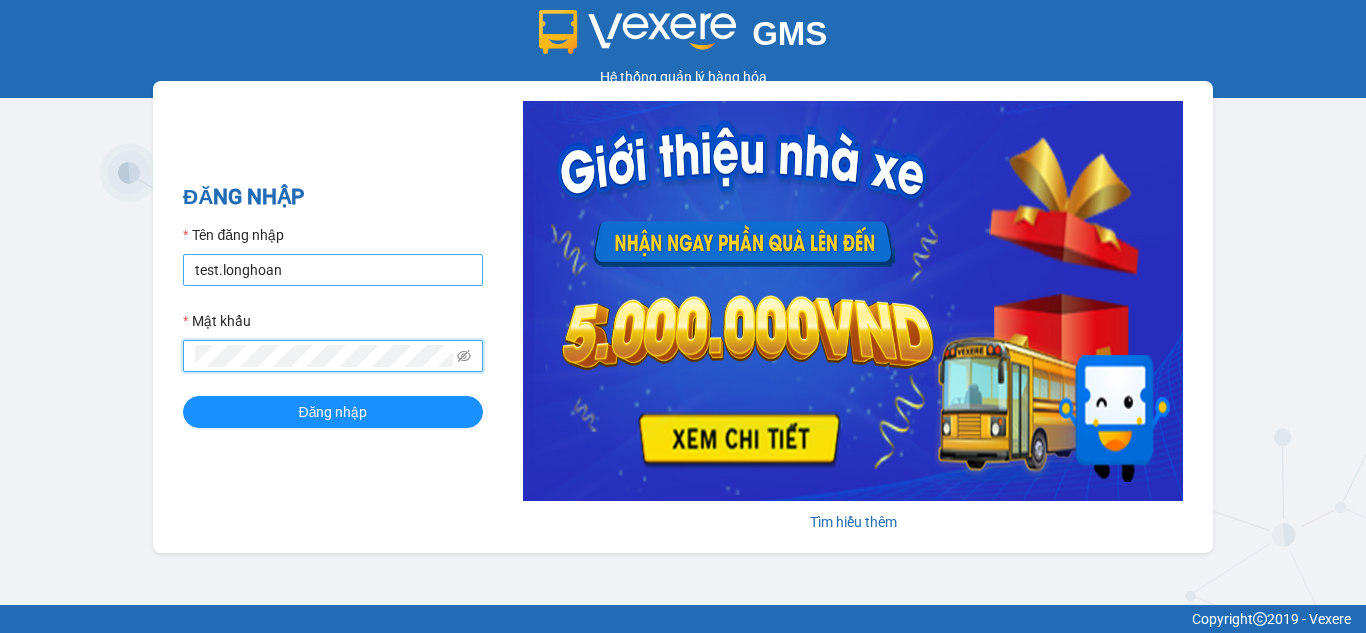 click on "Đăng nhập" at bounding box center (333, 412) 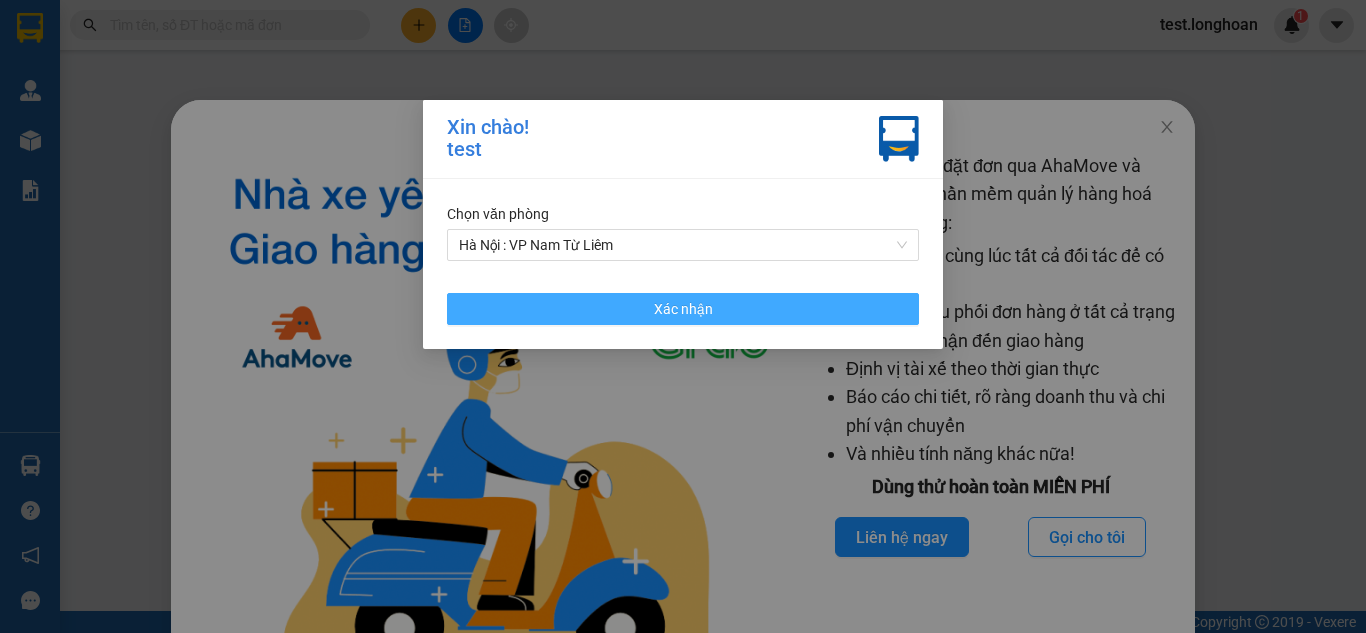 click on "Xác nhận" at bounding box center [683, 309] 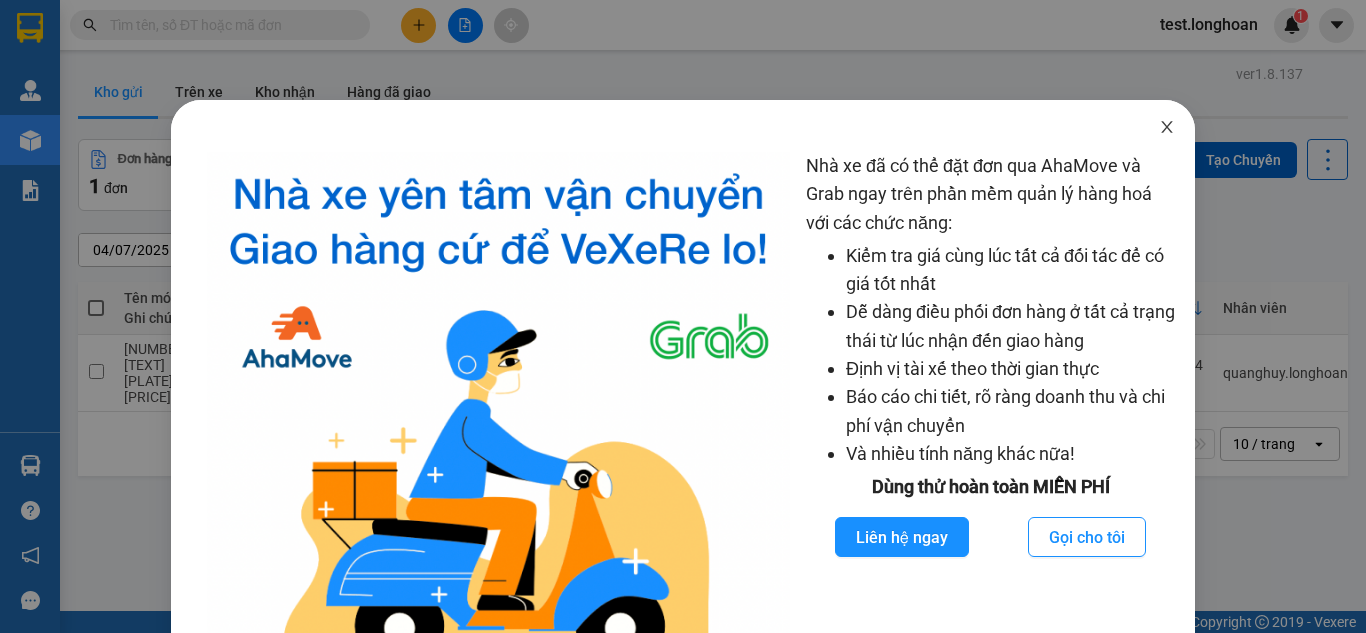 click 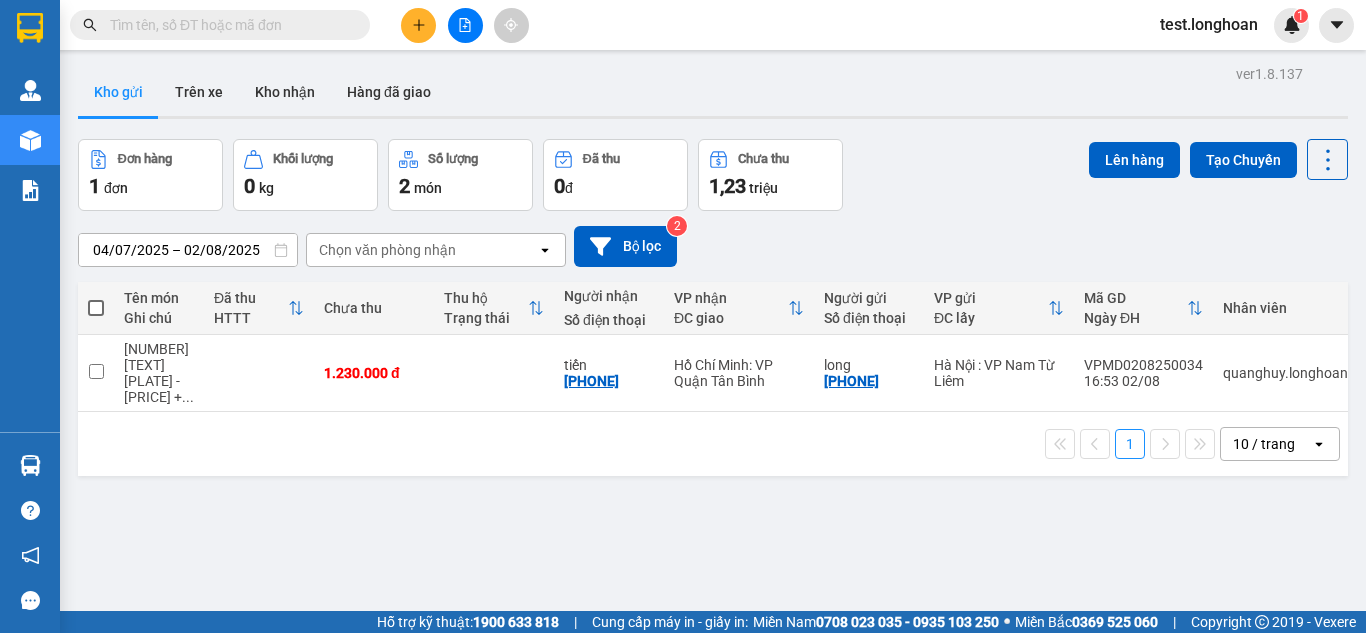 click on "test.longhoan" at bounding box center (1209, 24) 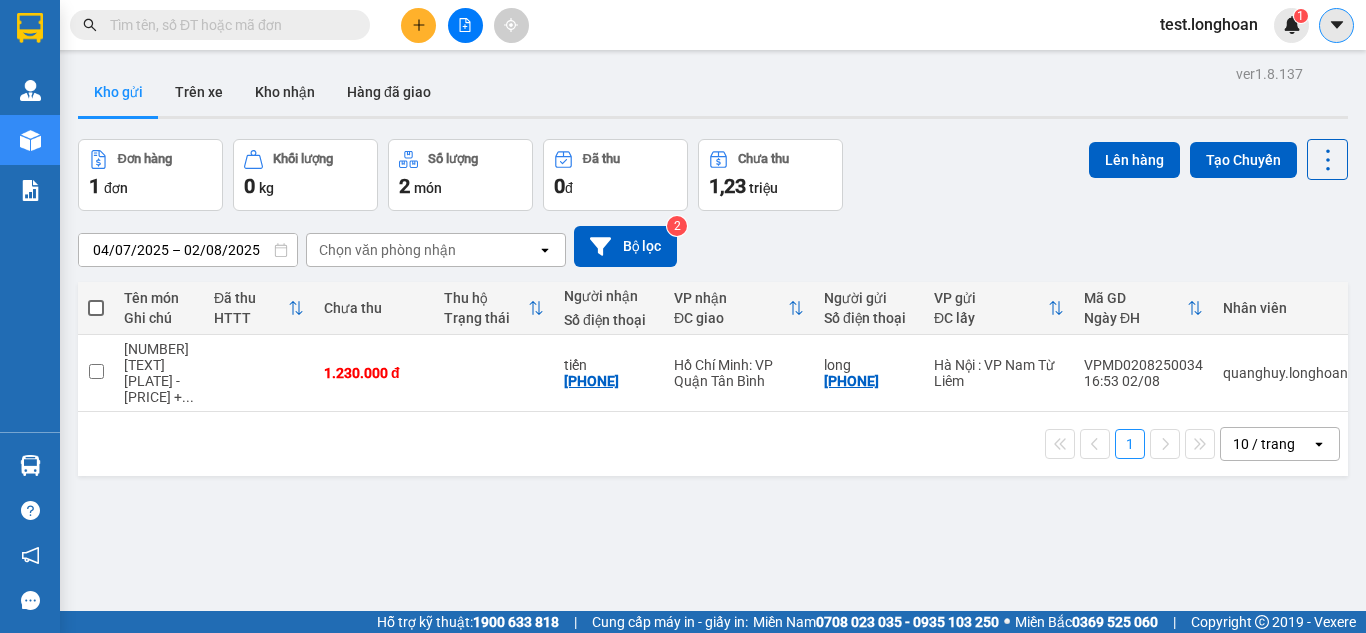 click at bounding box center [1336, 25] 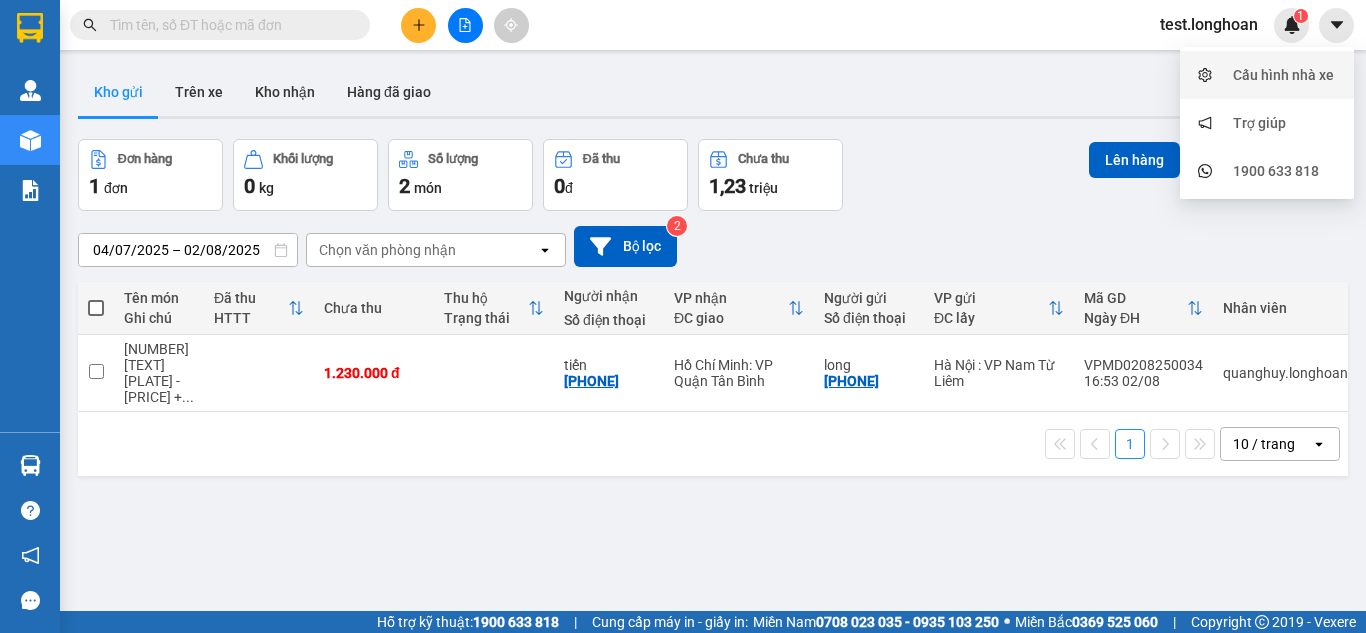 click on "Cấu hình nhà xe" at bounding box center [1283, 75] 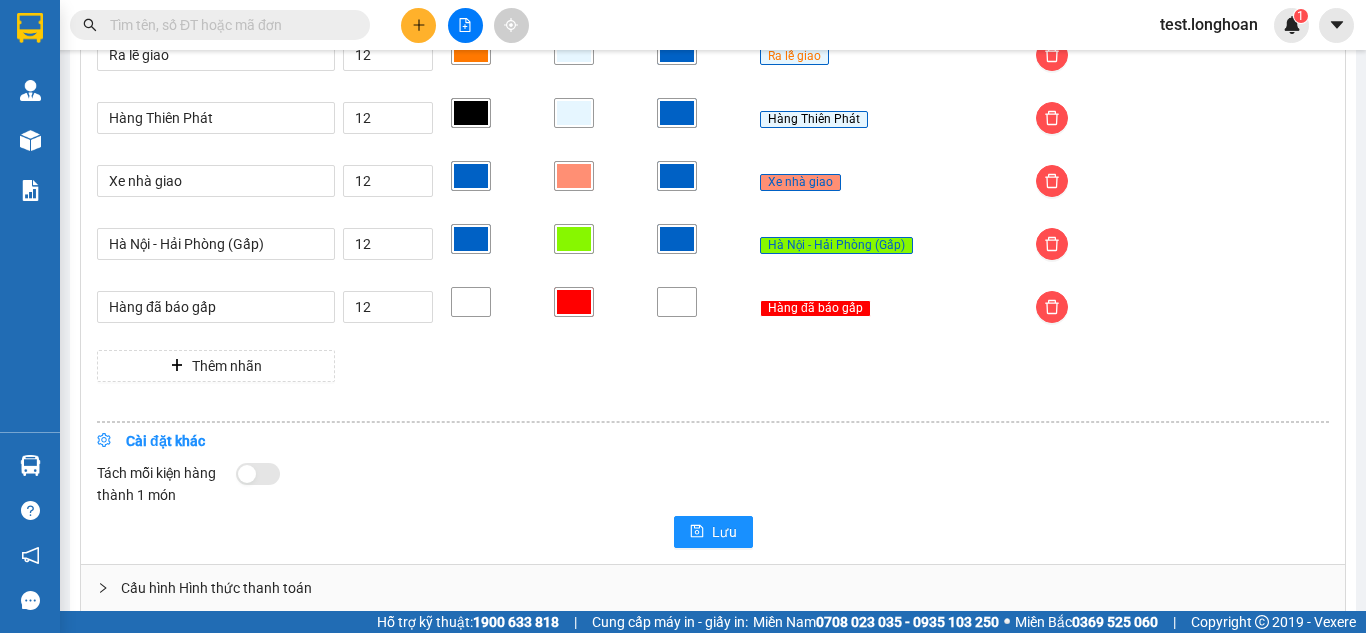 scroll, scrollTop: 4063, scrollLeft: 0, axis: vertical 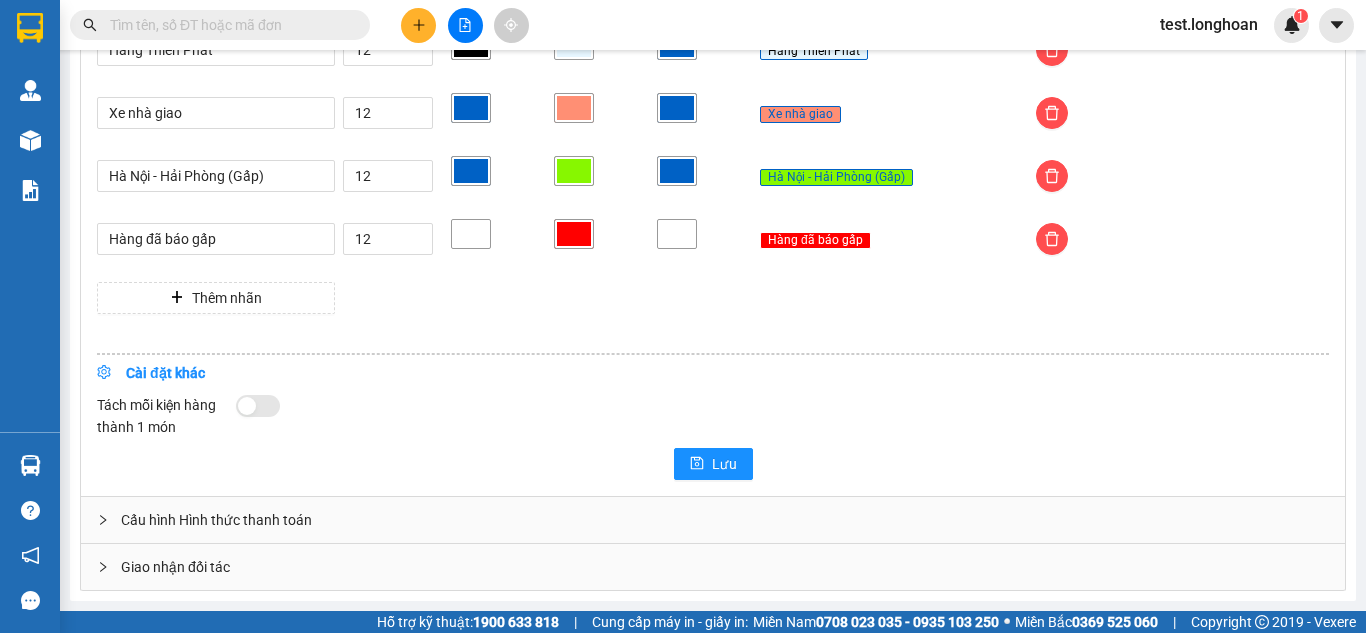 click on "Cài đặt khác" at bounding box center (353, 373) 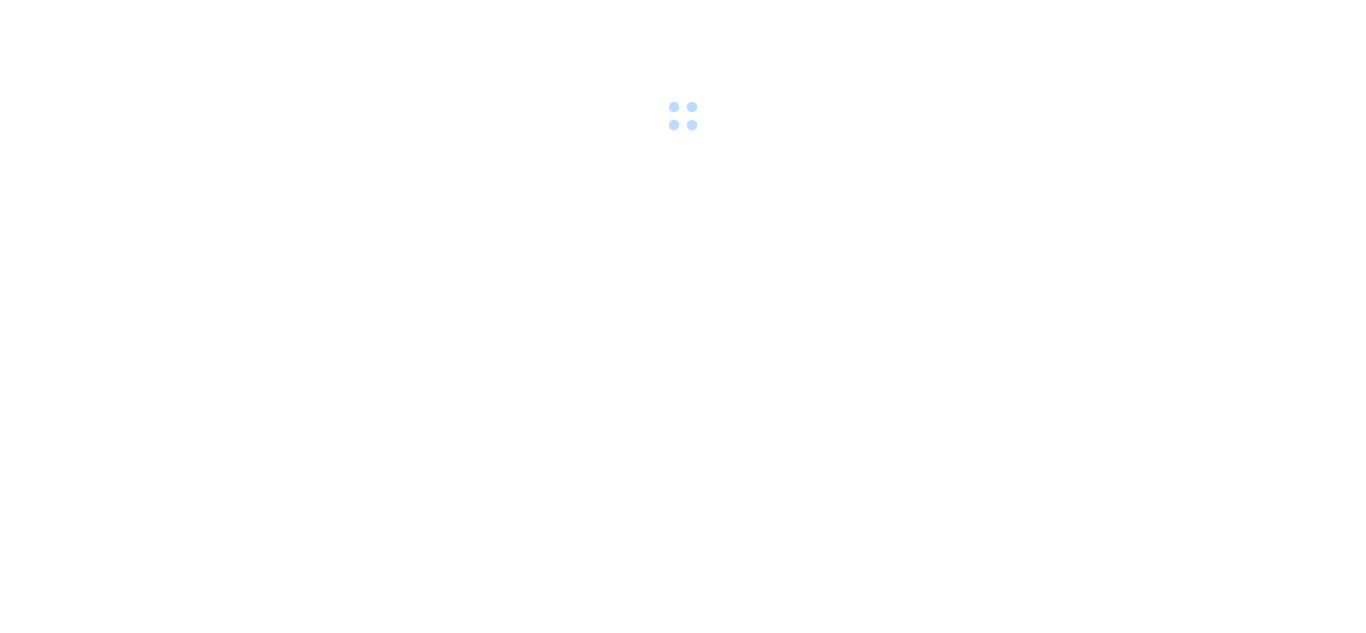 scroll, scrollTop: 0, scrollLeft: 0, axis: both 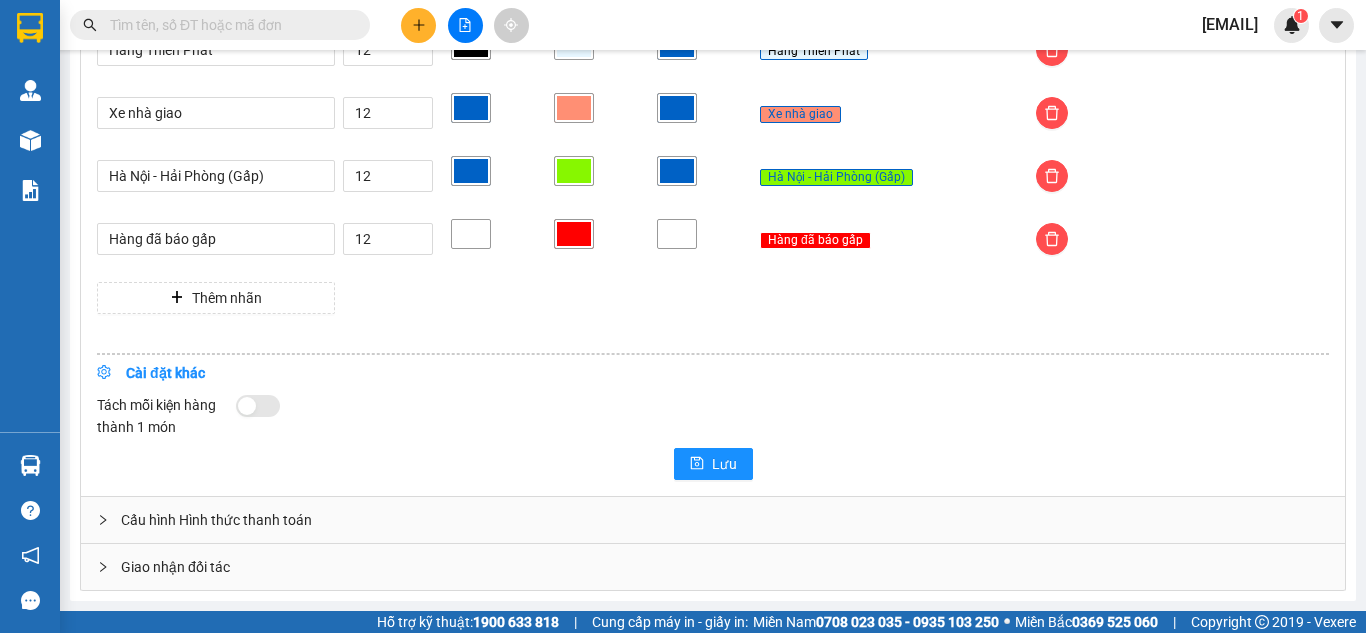 click on "Cấu hình Hình thức thanh toán" at bounding box center [713, 520] 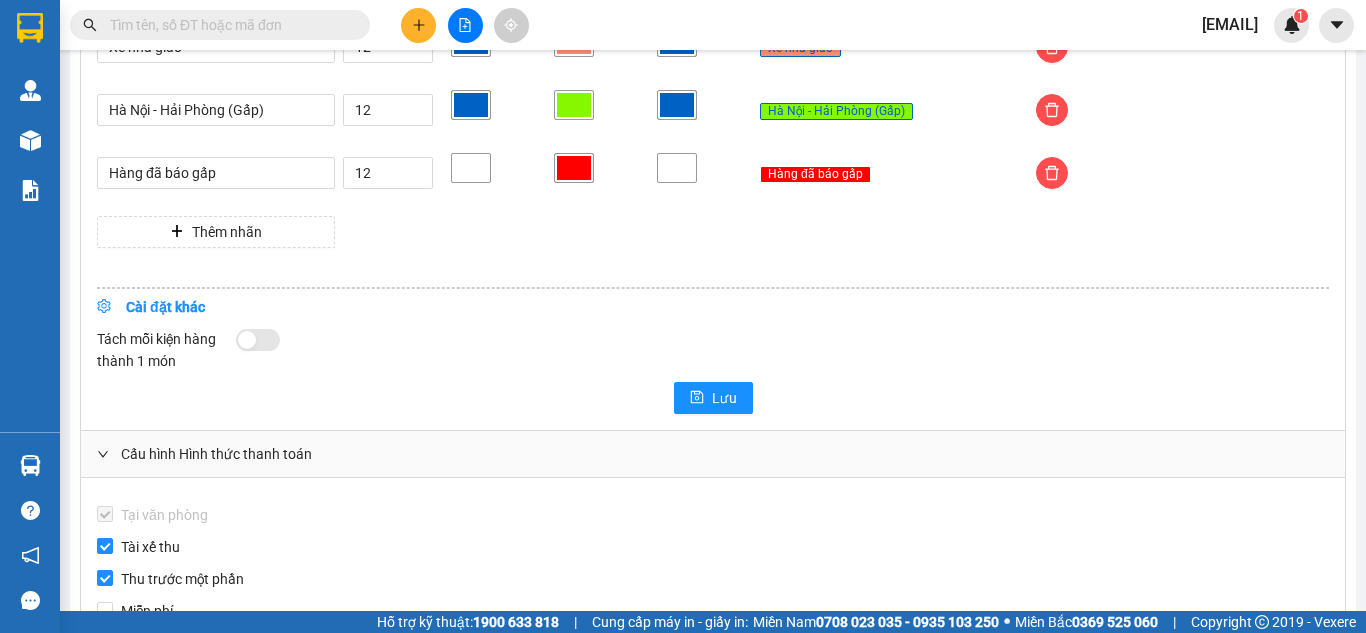 scroll, scrollTop: 4097, scrollLeft: 0, axis: vertical 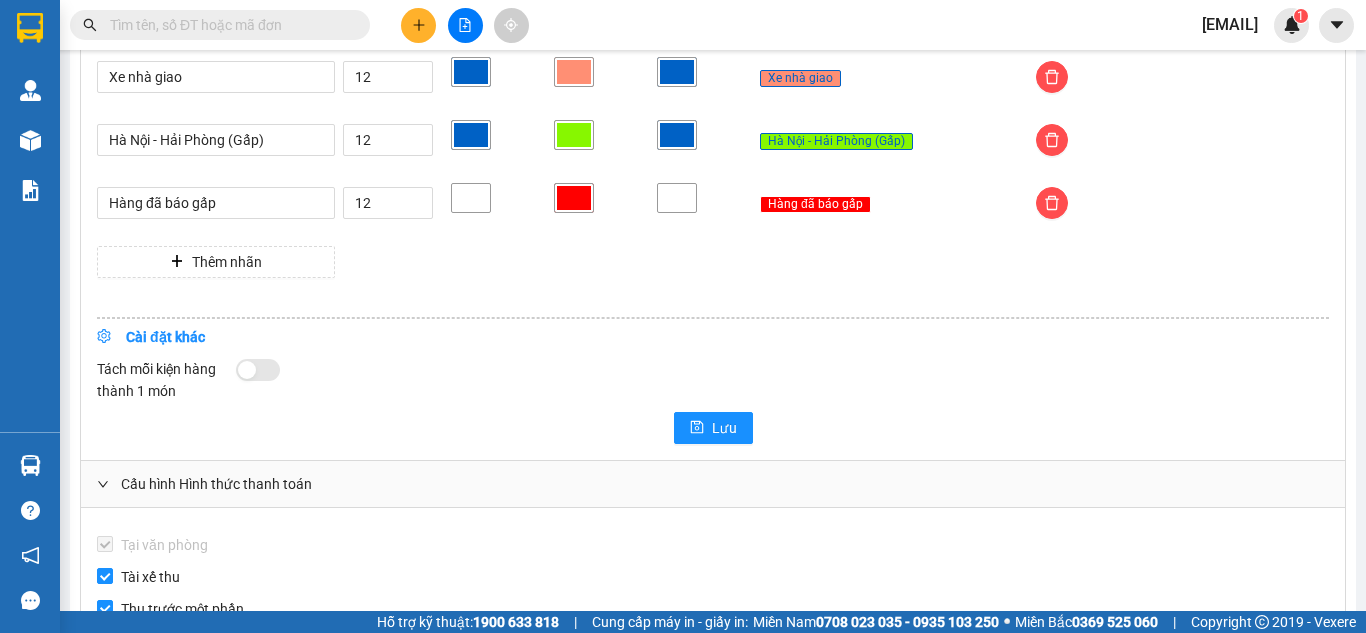 click on "Cấu hình Hình thức thanh toán" at bounding box center (713, 484) 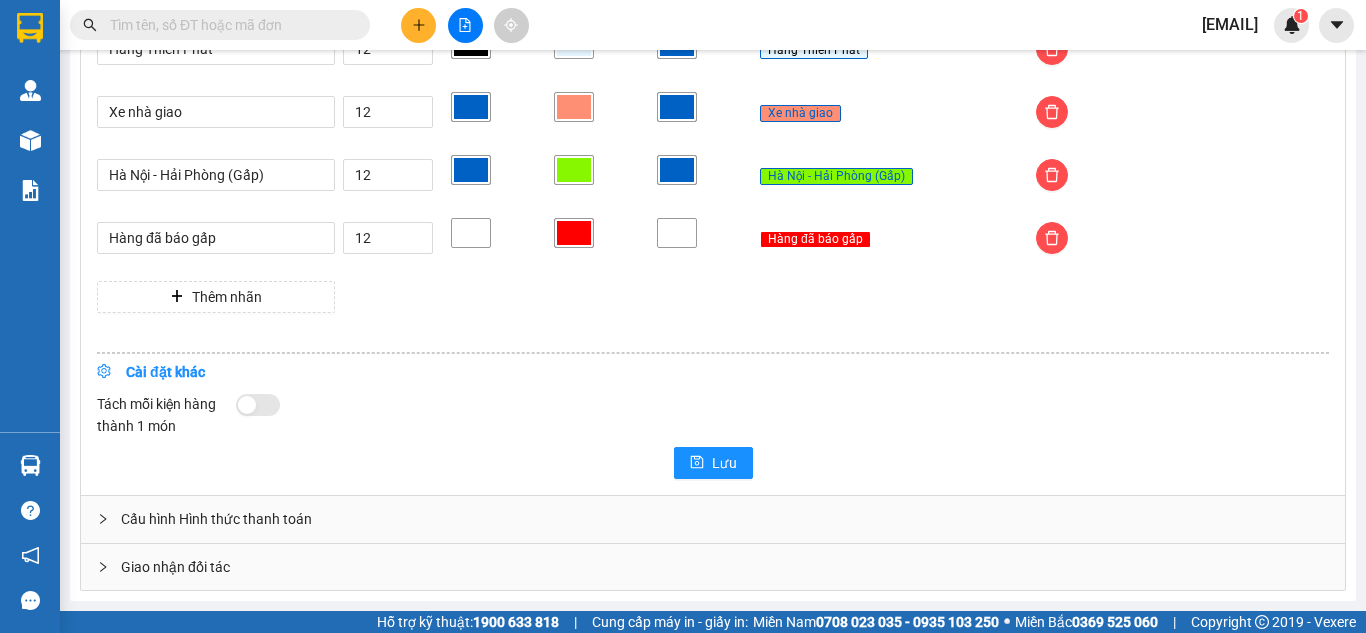 scroll, scrollTop: 4063, scrollLeft: 0, axis: vertical 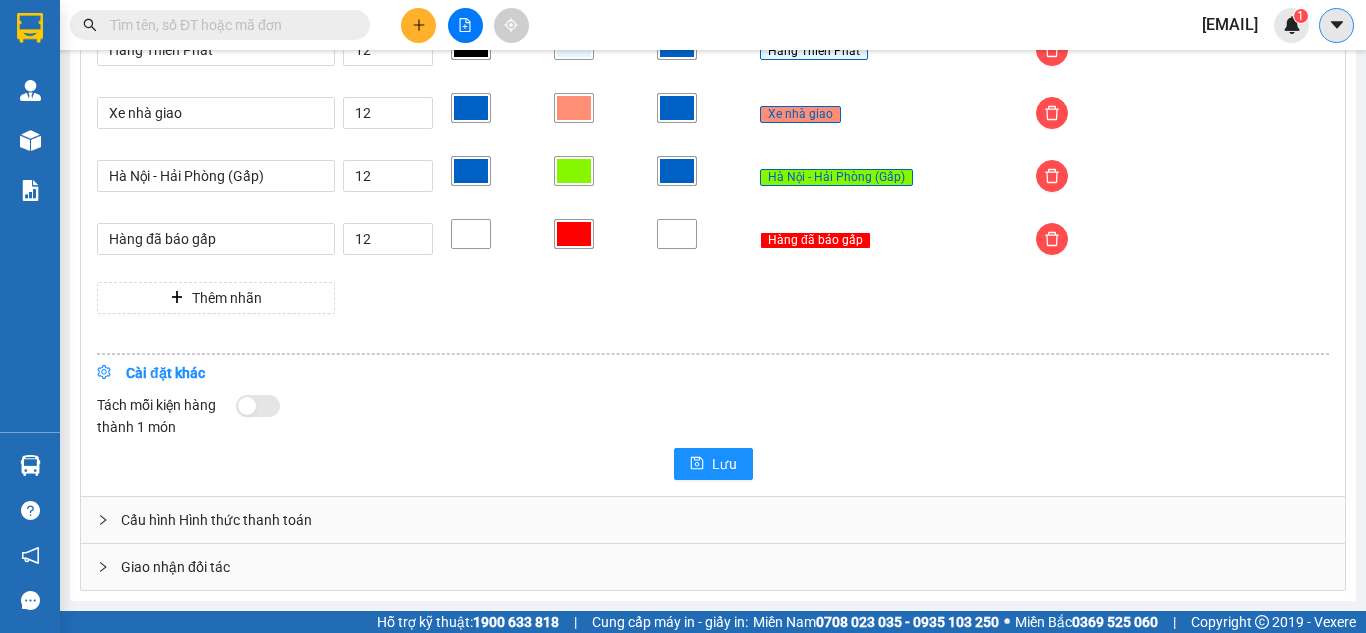 click at bounding box center [1336, 25] 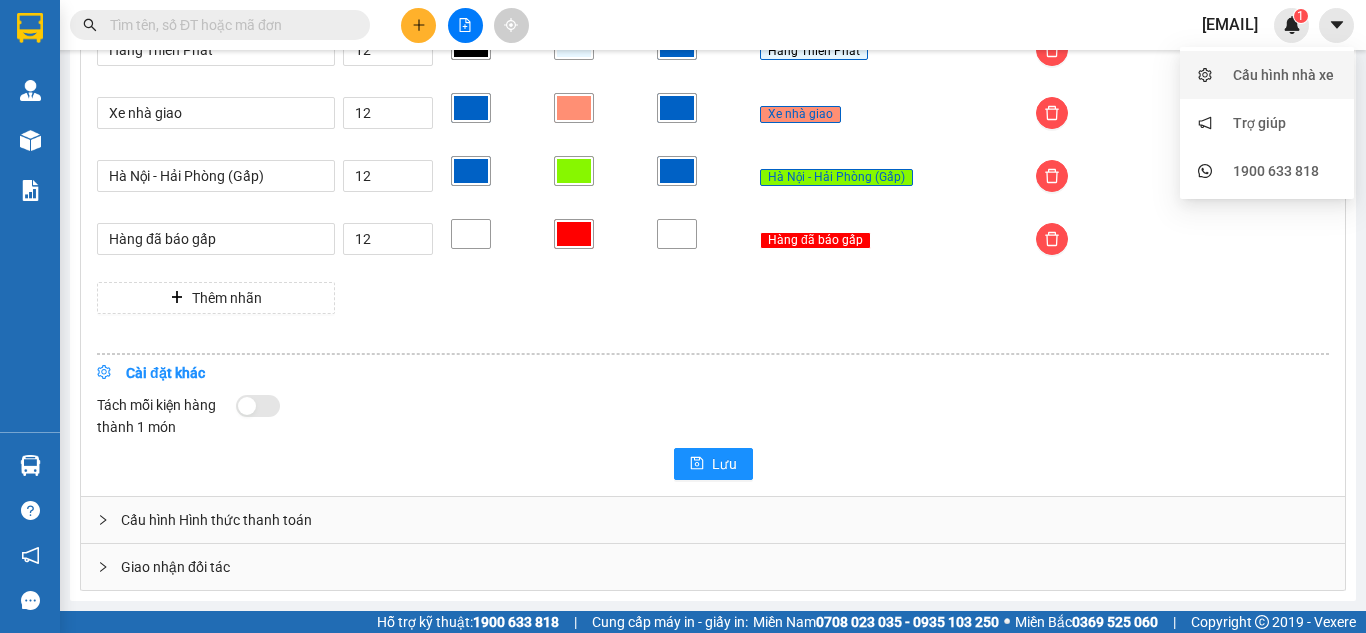 click on "Cấu hình nhà xe" at bounding box center [1283, 75] 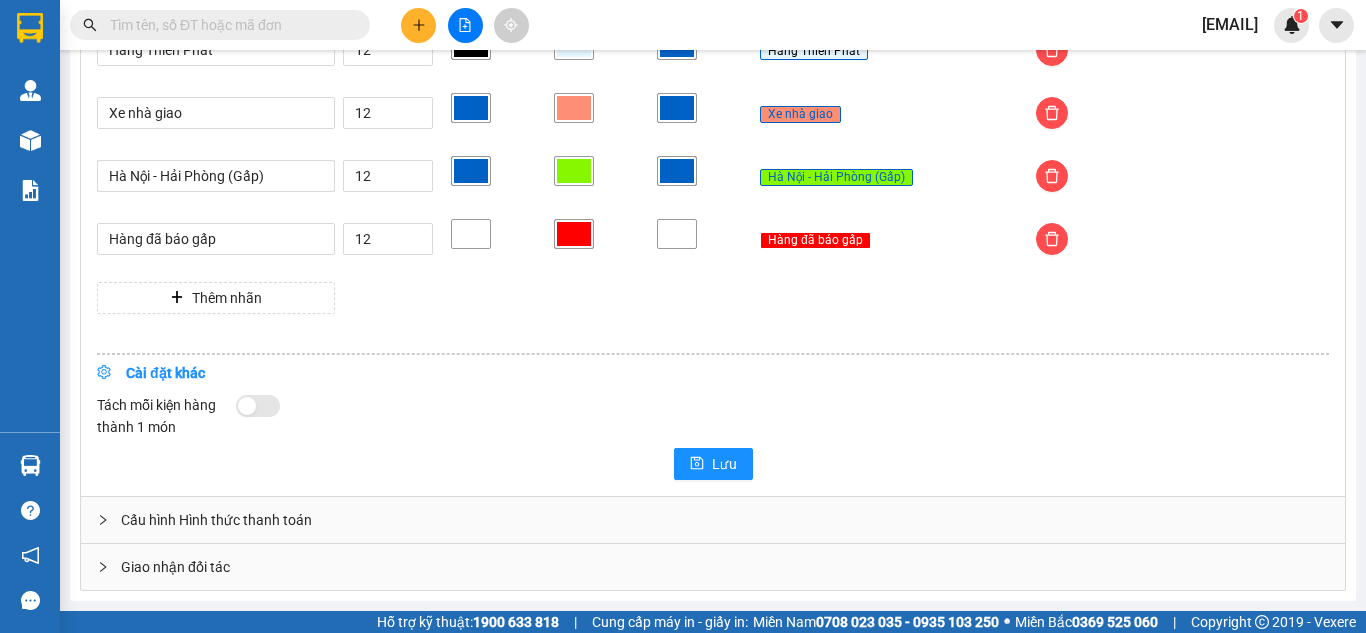click on "test.longhoan 1" at bounding box center (1247, 25) 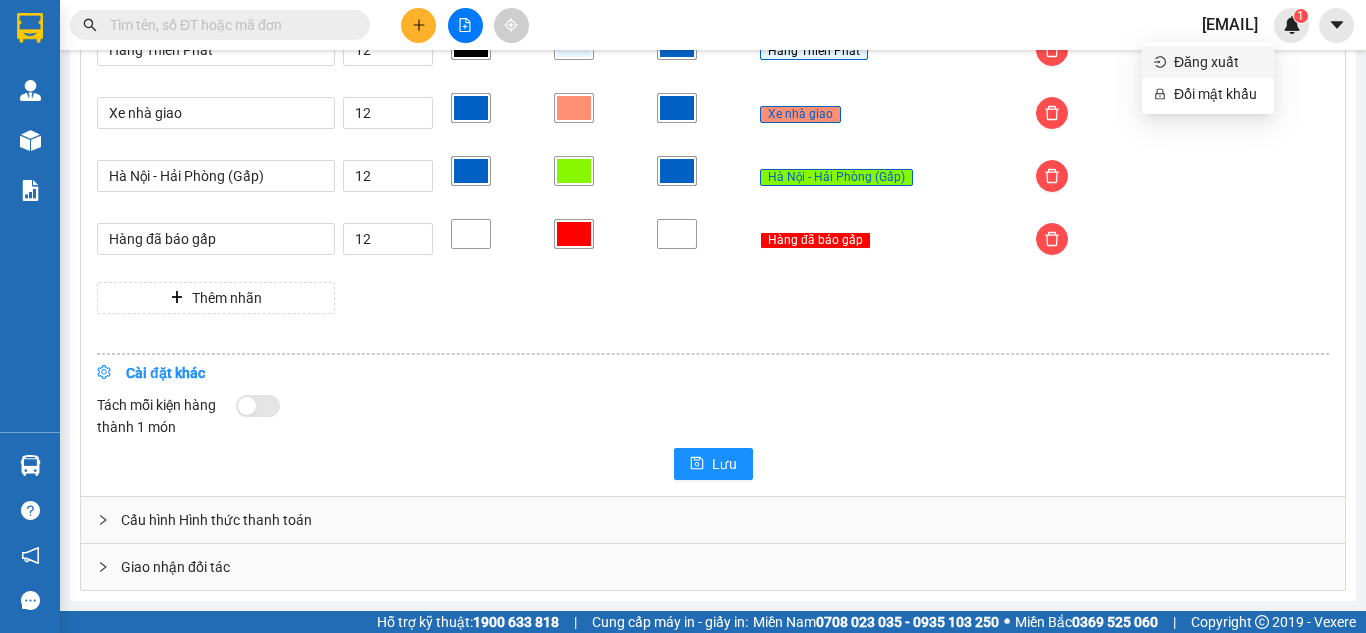 click on "Đăng xuất" at bounding box center (1218, 62) 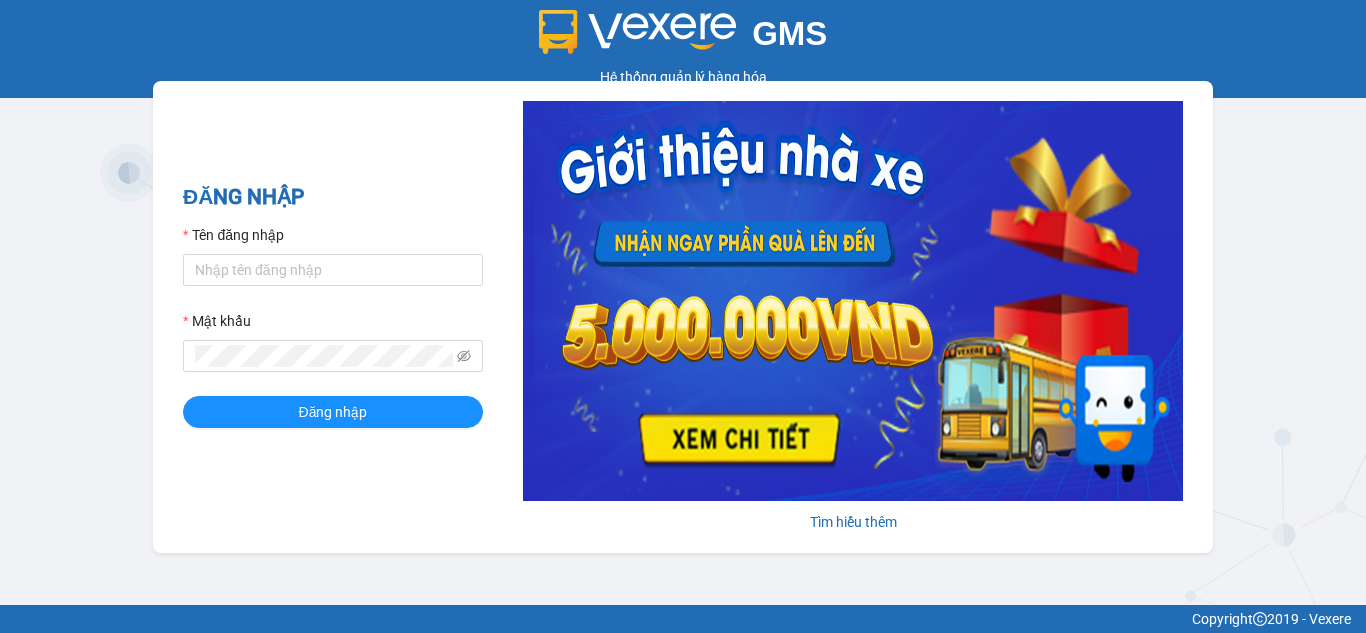 scroll, scrollTop: 0, scrollLeft: 0, axis: both 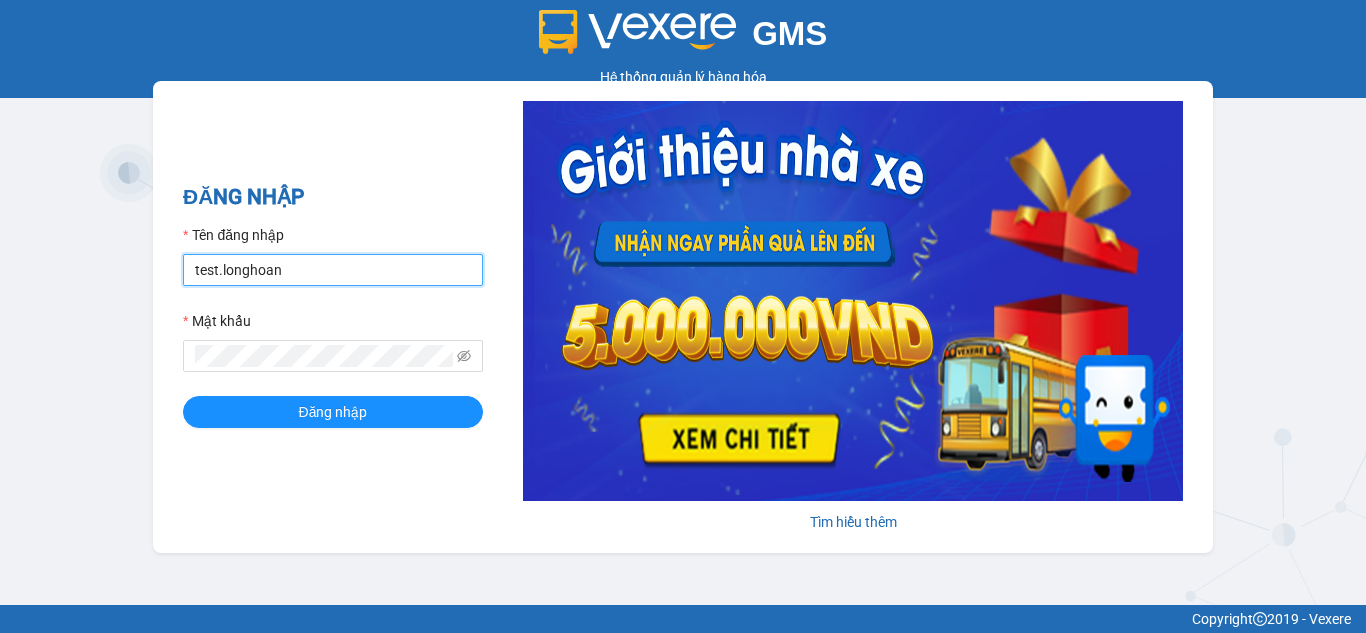 click on "test.longhoan" at bounding box center (333, 270) 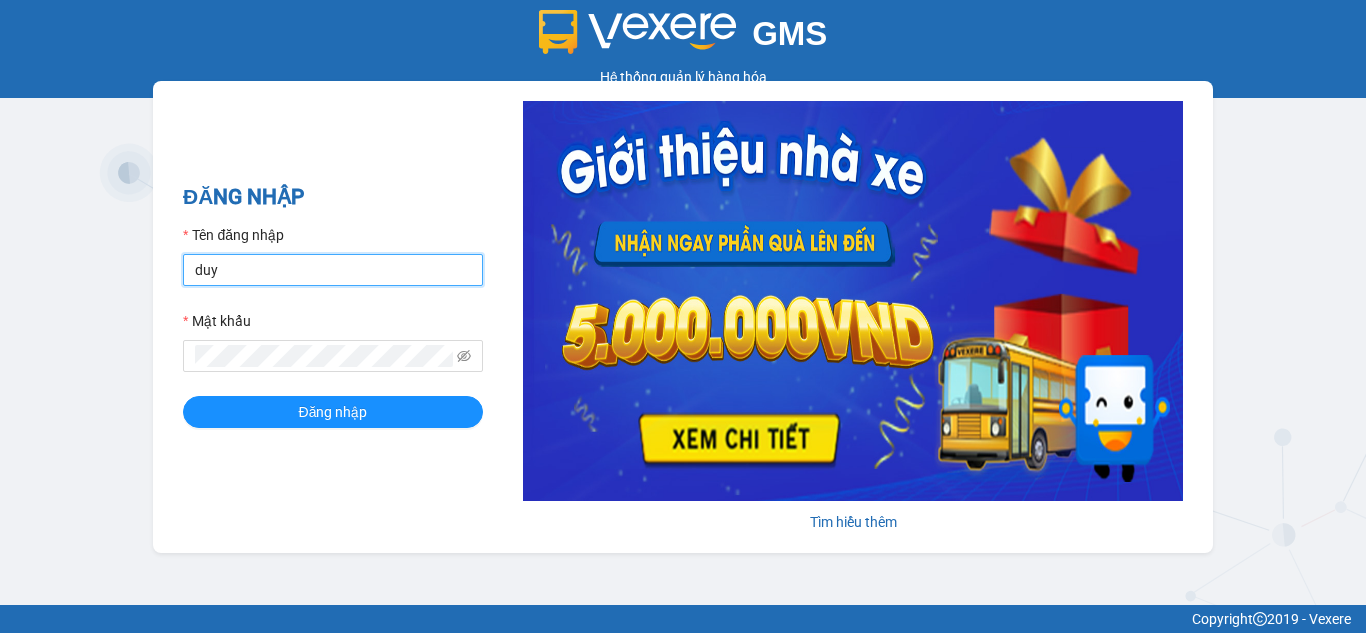 type on "[EMAIL]" 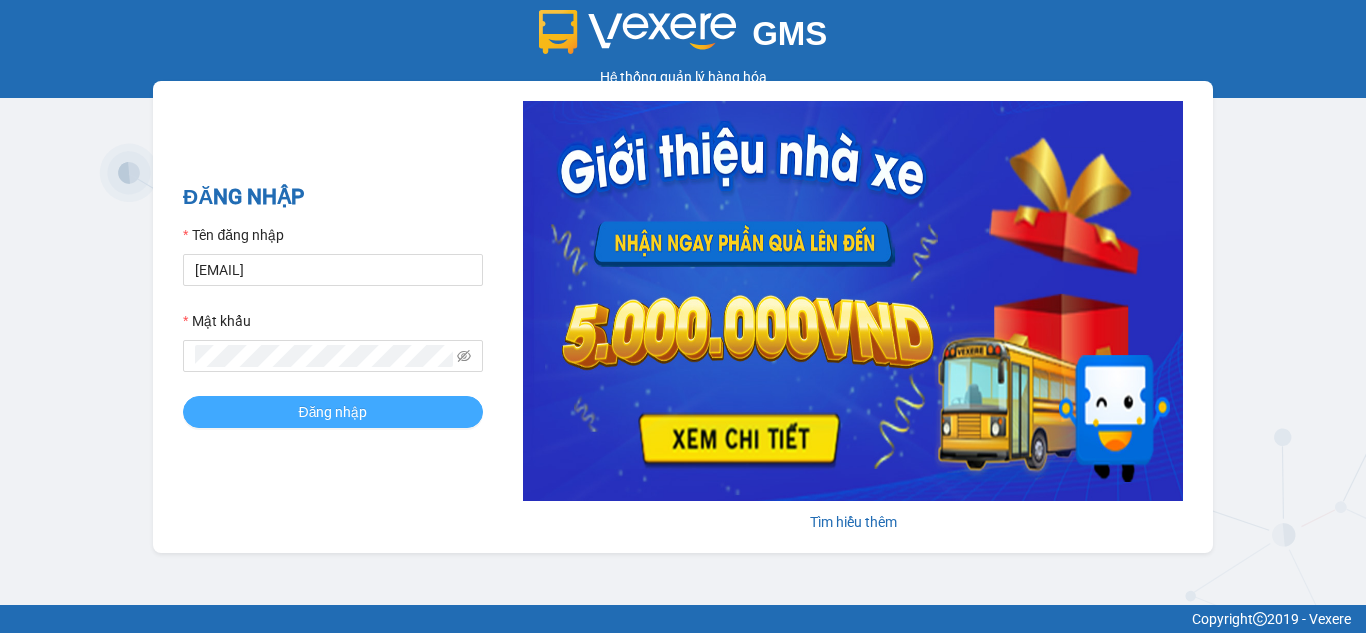 click on "Đăng nhập" at bounding box center (333, 412) 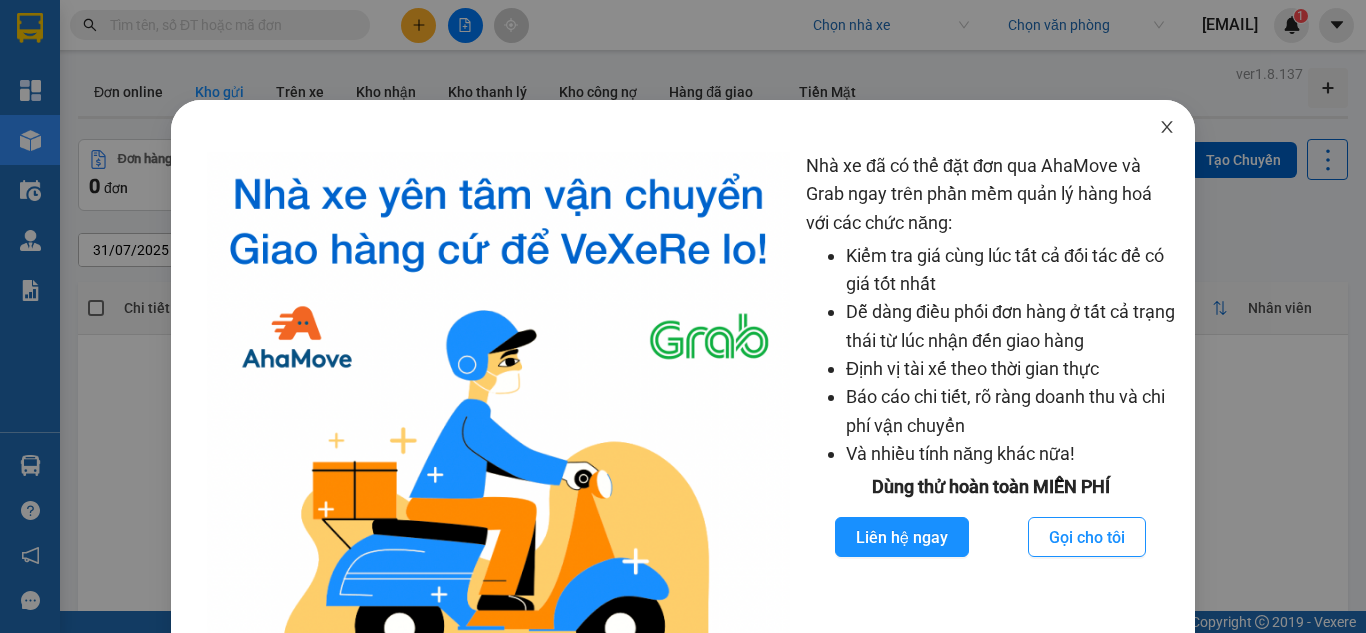 click at bounding box center (1167, 128) 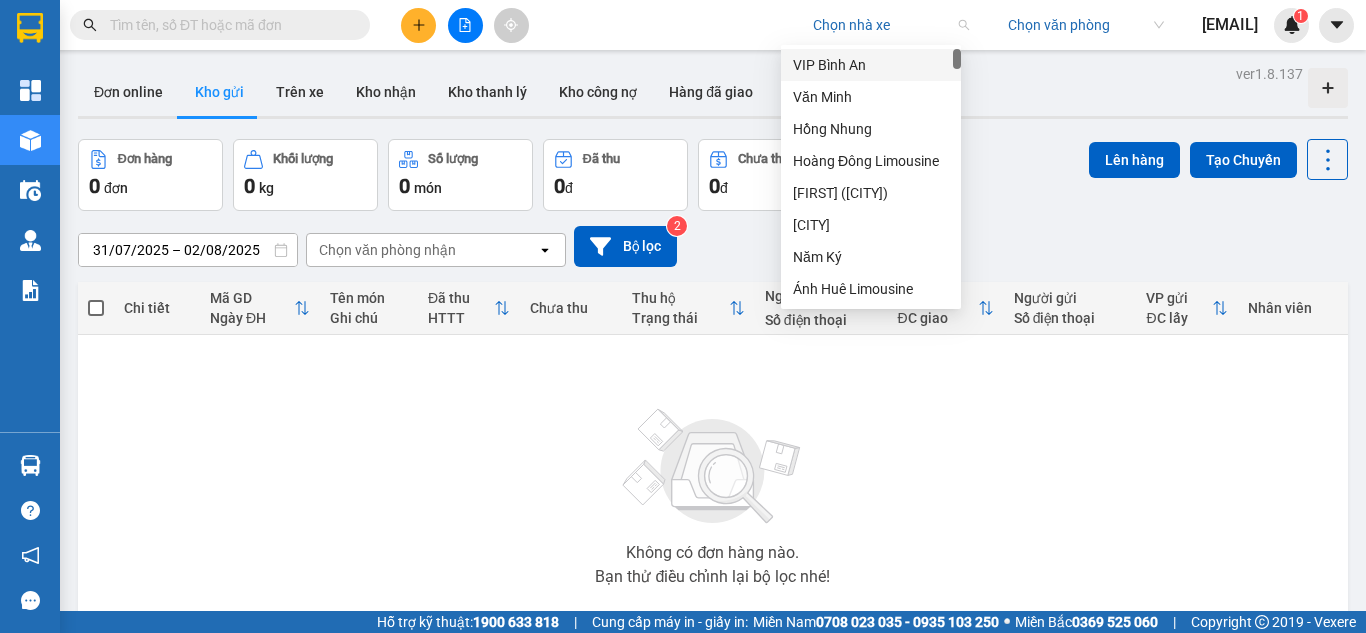 click at bounding box center (884, 25) 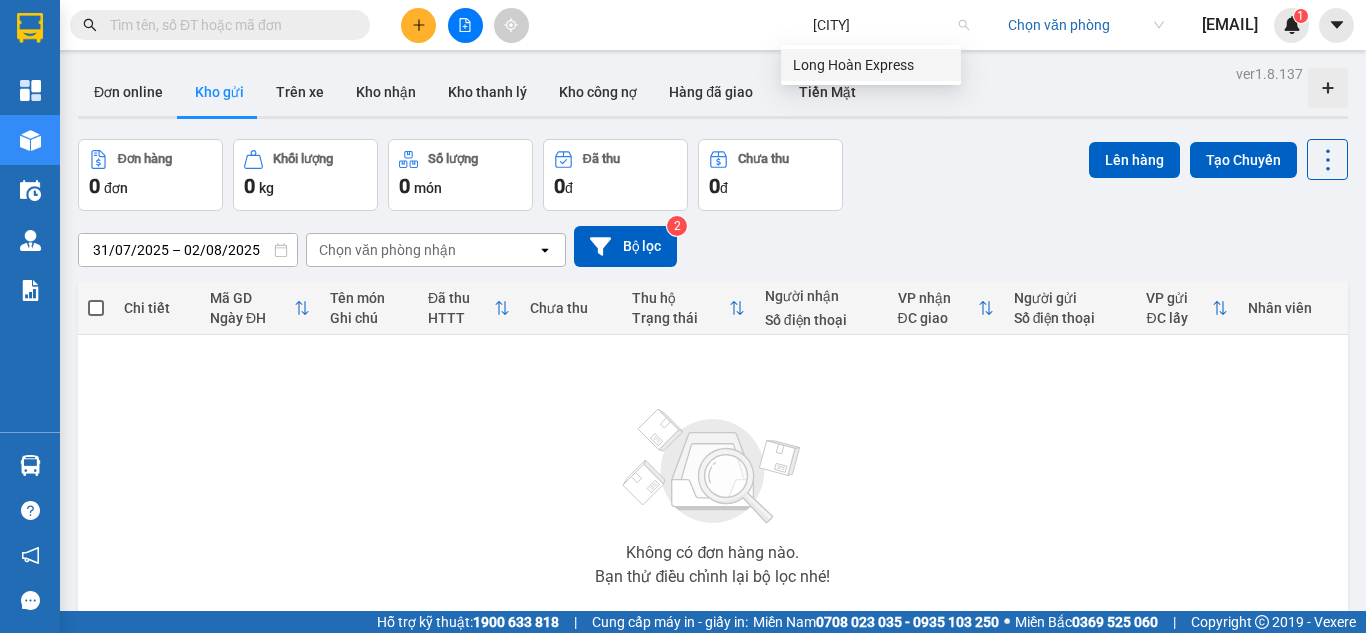 type on "[CITY]" 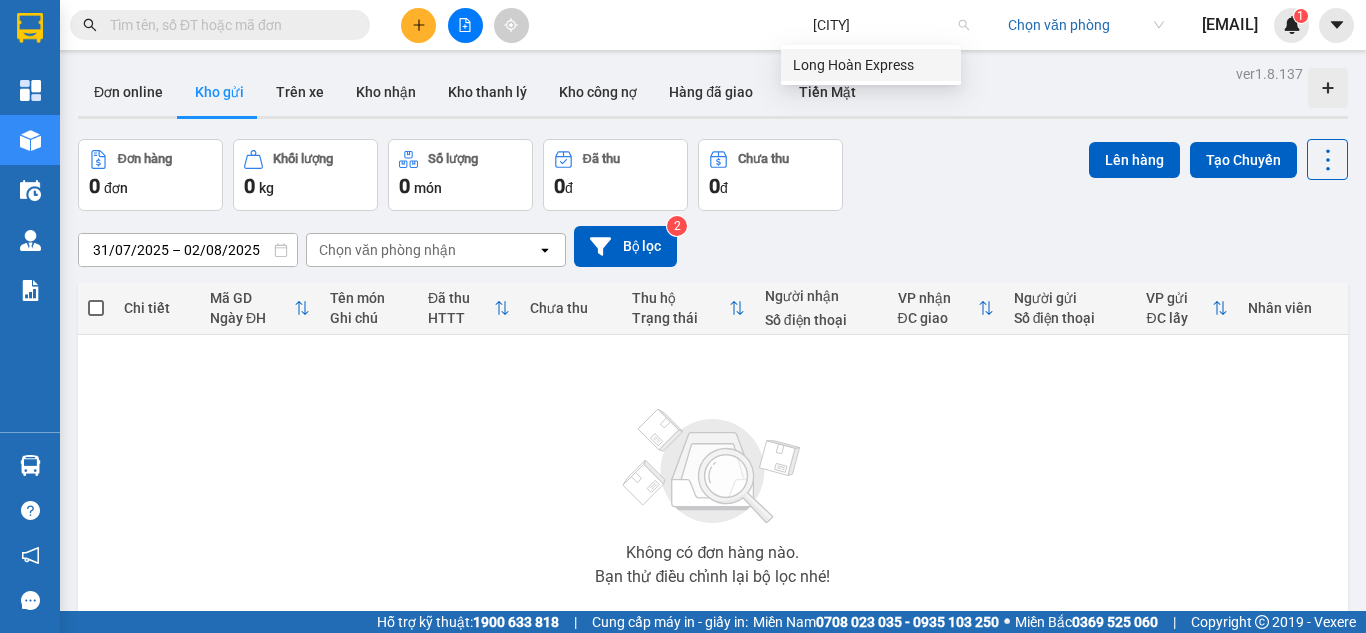 type 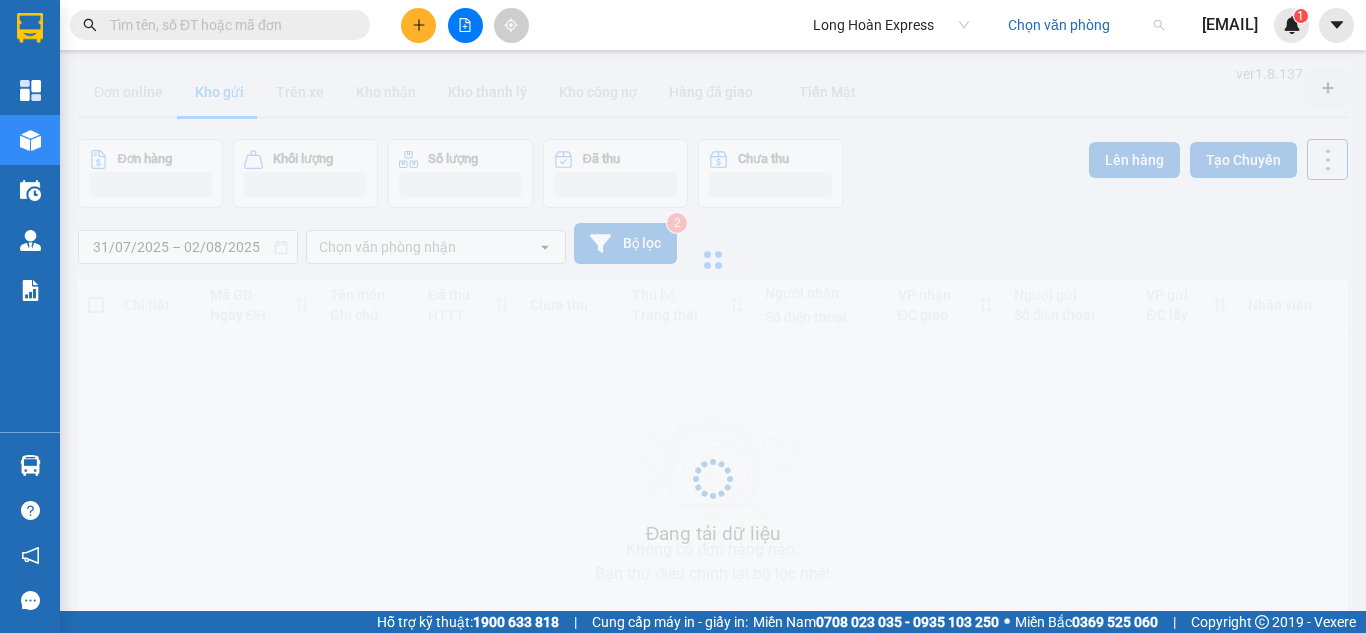click at bounding box center (1079, 25) 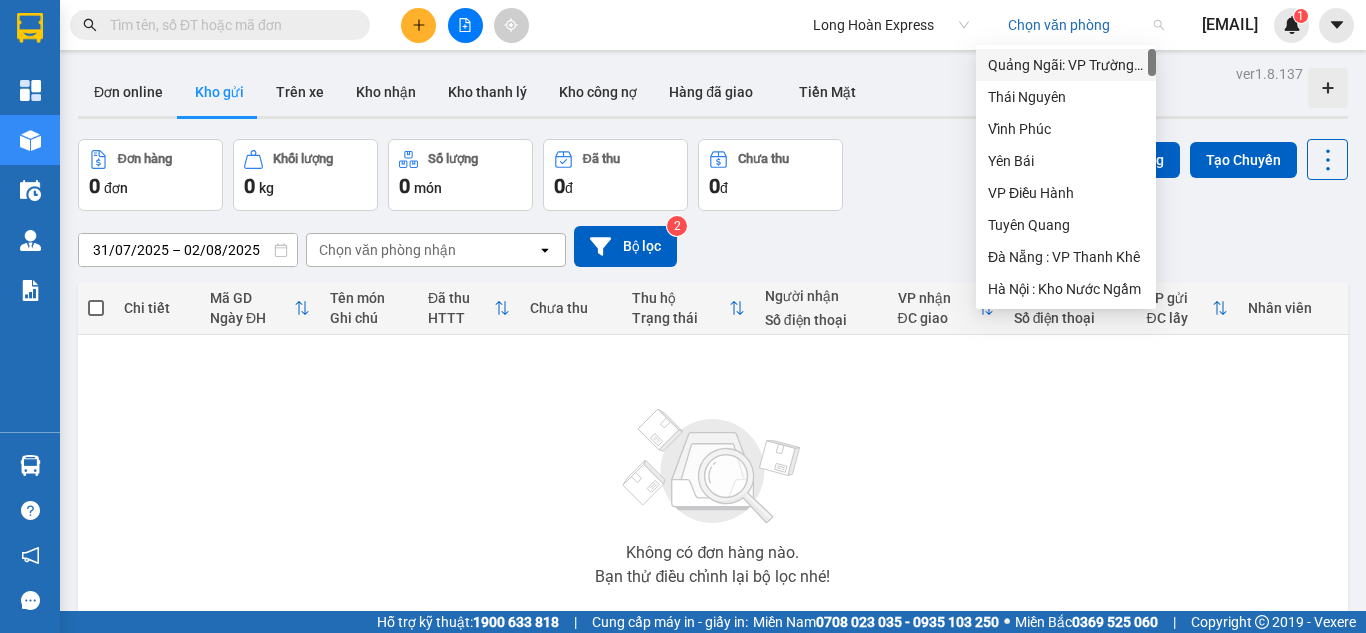 click on "Quảng Ngãi: VP Trường Chinh" at bounding box center [1066, 65] 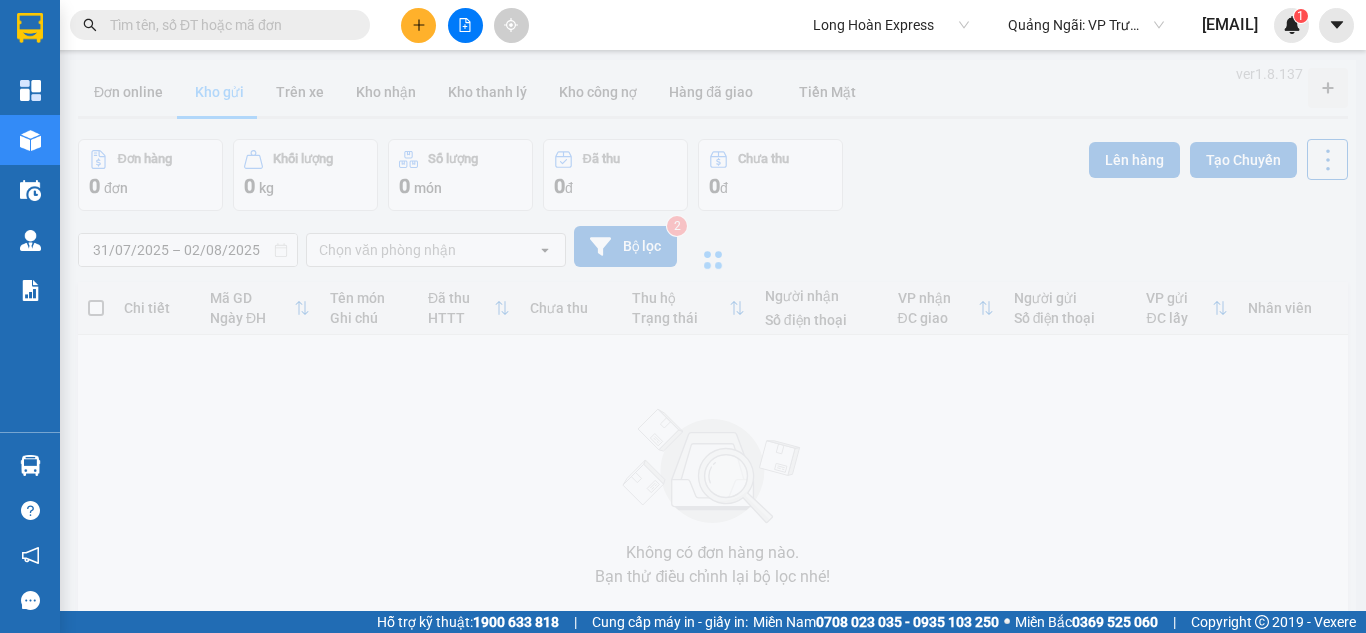 type on "04/07/2025 – 02/08/2025" 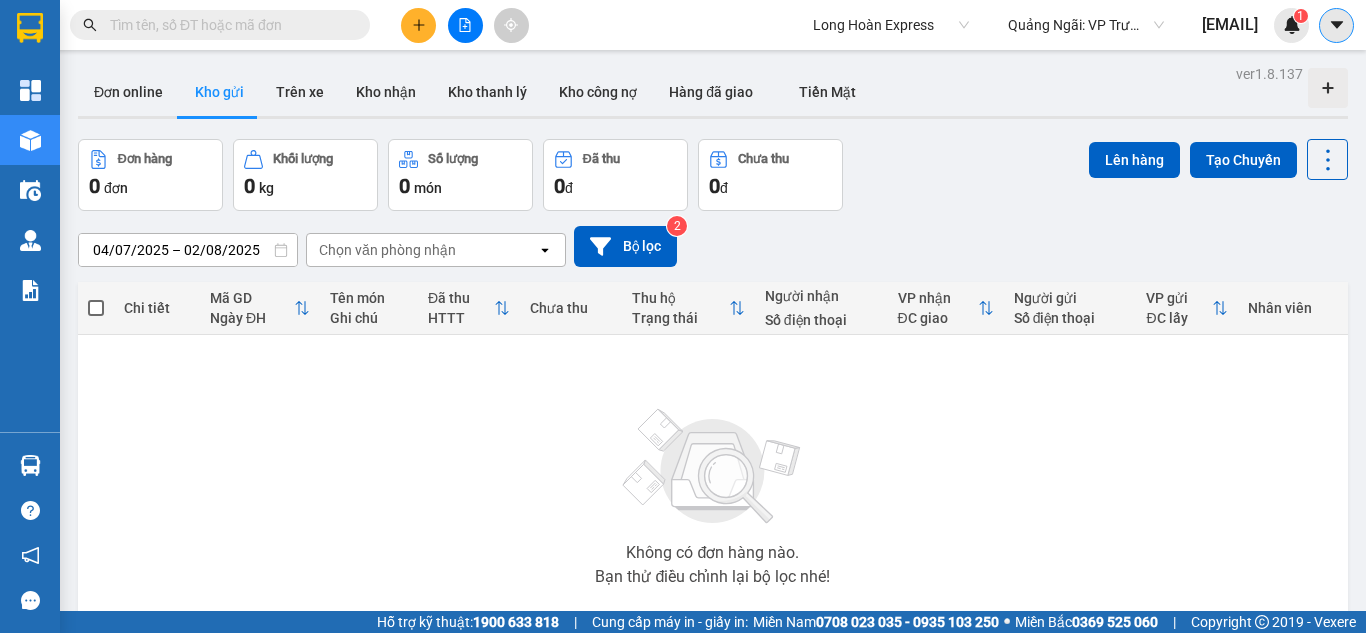 click 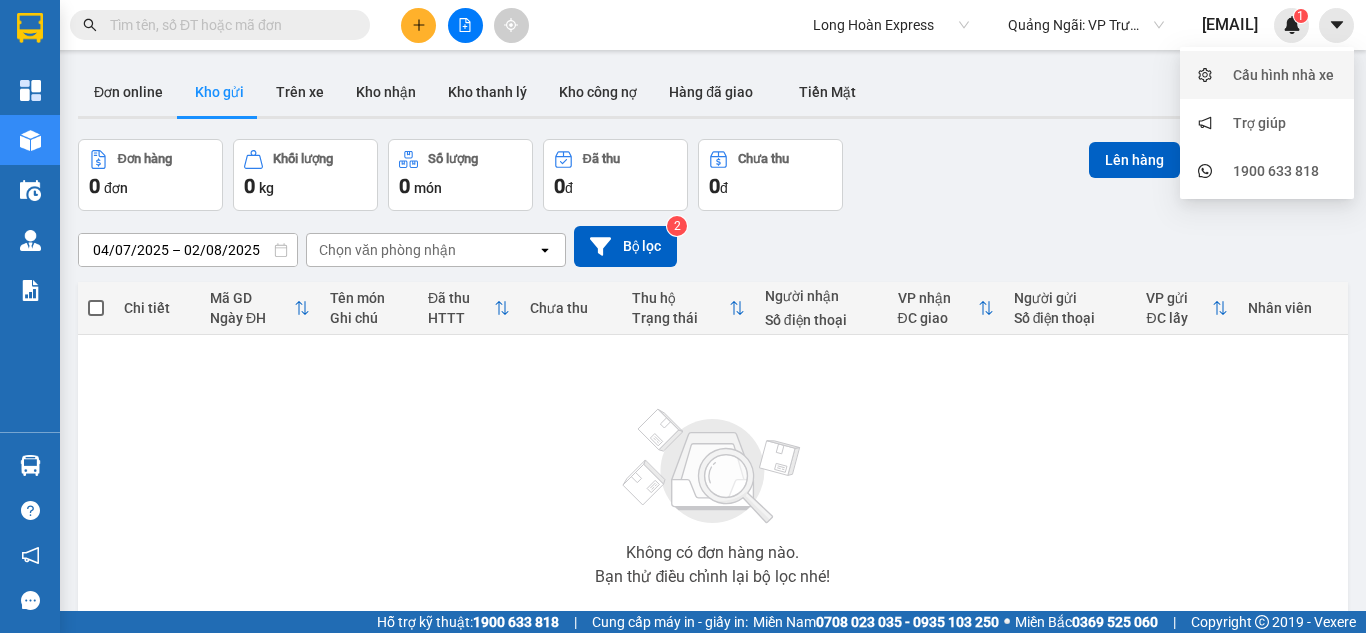 click on "Cấu hình nhà xe" at bounding box center (1283, 75) 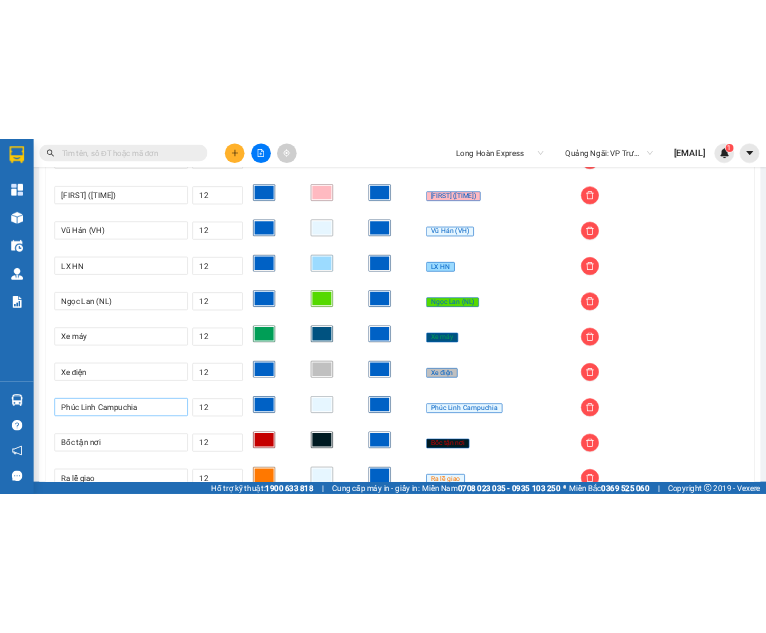 scroll, scrollTop: 4063, scrollLeft: 0, axis: vertical 